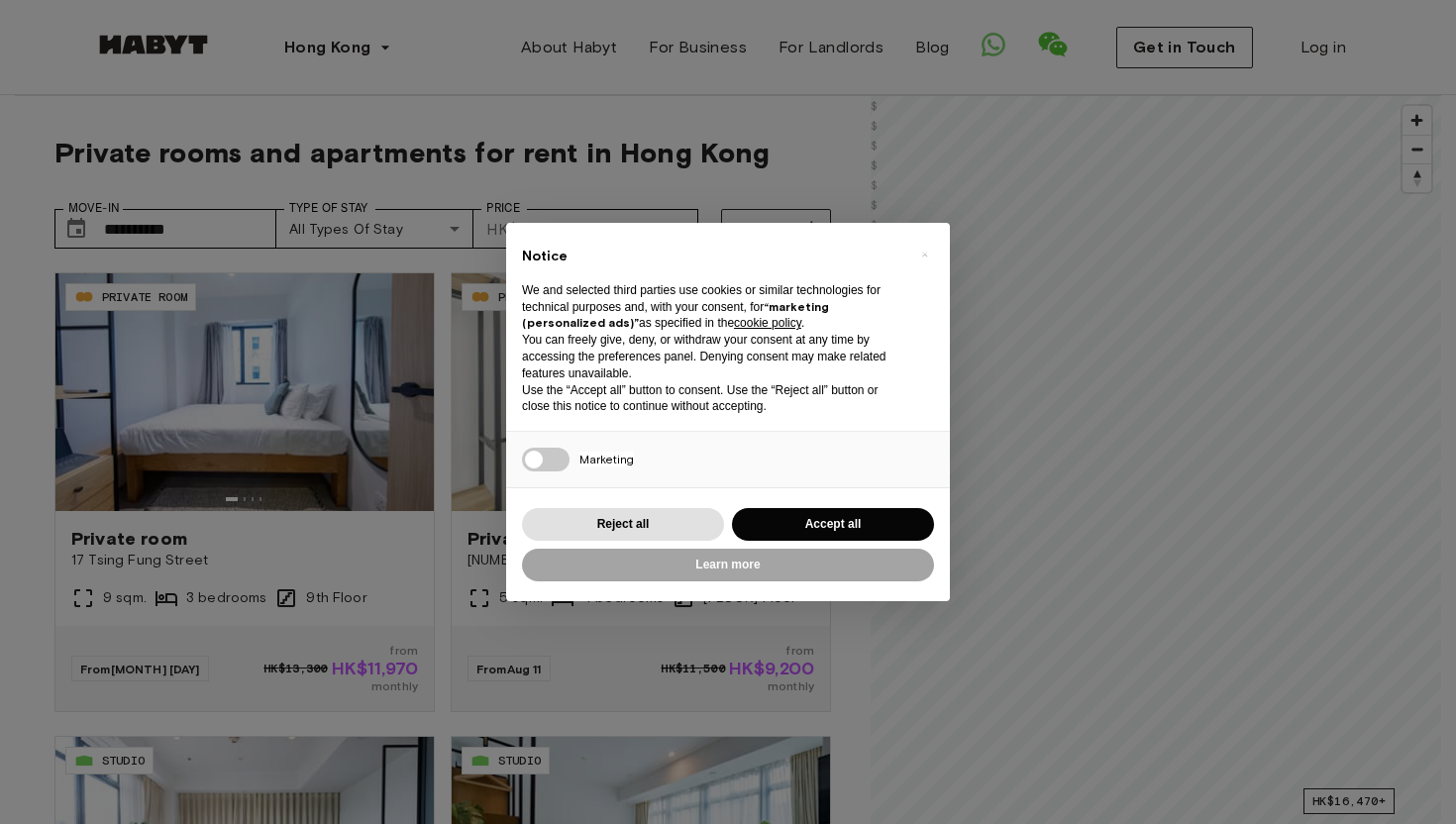 scroll, scrollTop: 0, scrollLeft: 0, axis: both 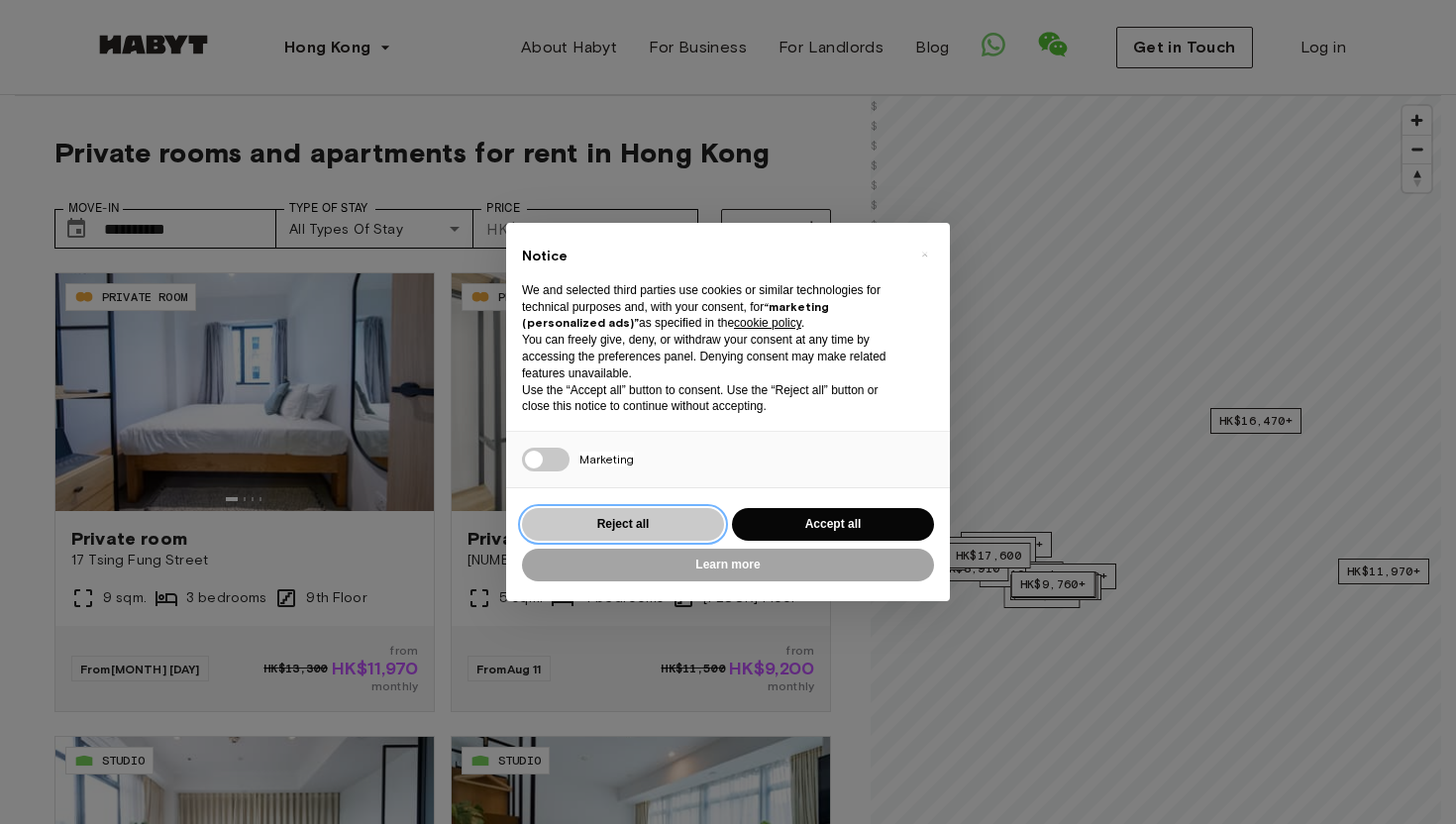 click on "Reject all" at bounding box center [623, 524] 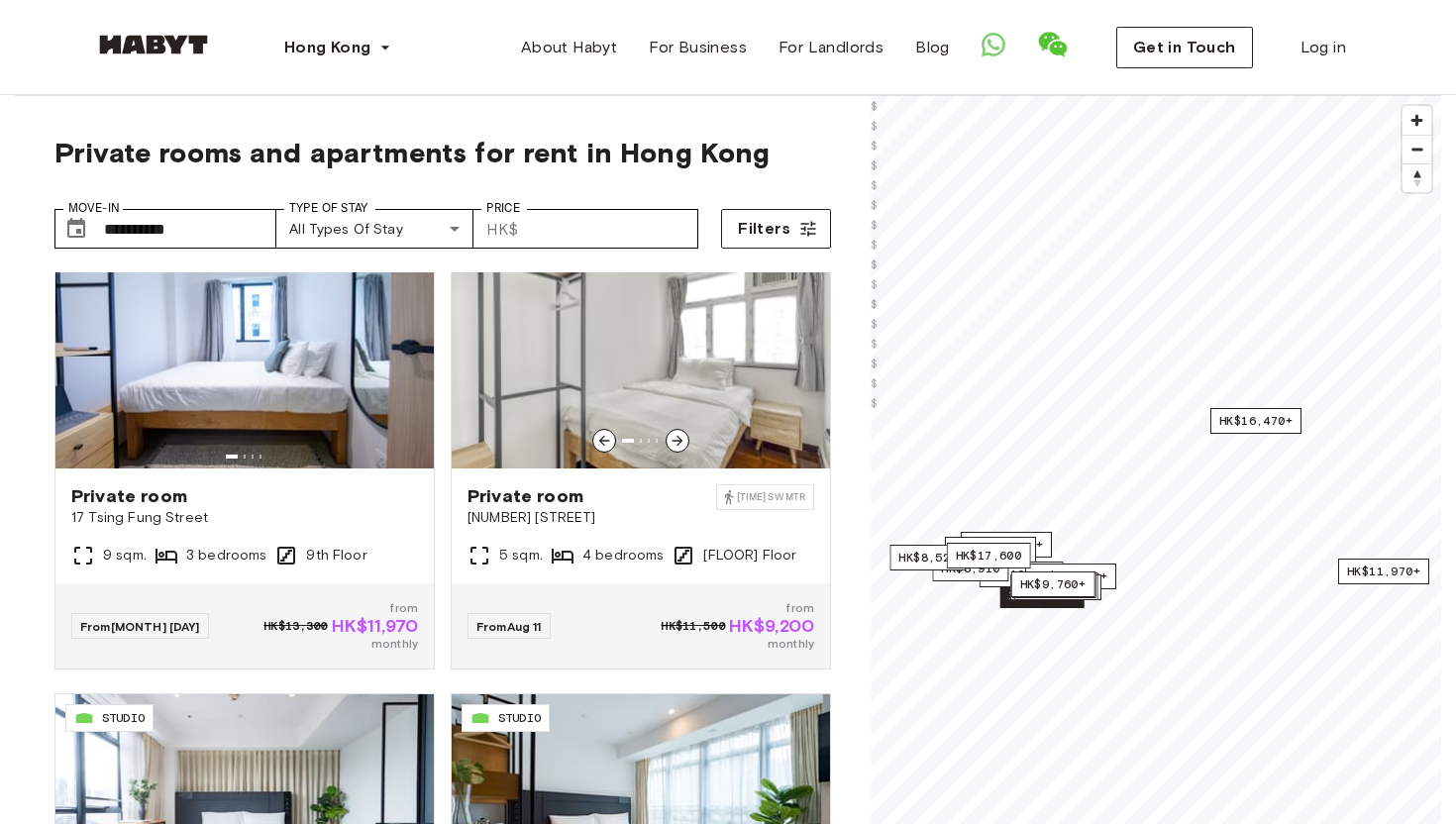 scroll, scrollTop: 45, scrollLeft: 0, axis: vertical 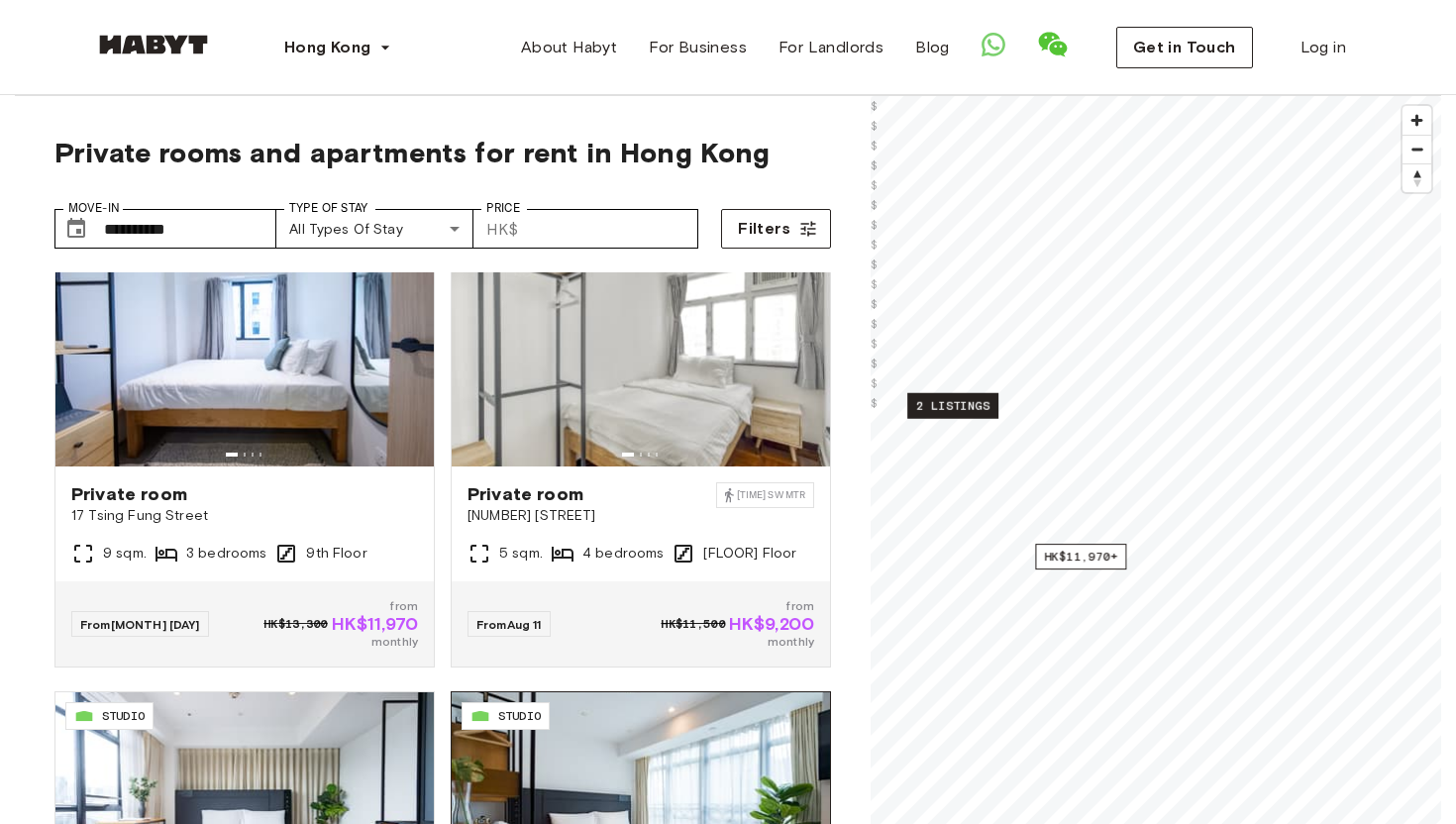 click on "Private rooms and apartments for rent in Hong Kong Move-In ​ [MOVE_IN_INFO] Move-In Type of Stay All types of stay Type of Stay Price ​ HK$ Price Filters [PROPERTY_ID] PRIVATE ROOM Private room [NUMBER] [STREET] [SQUARE_FEET] [BEDROOM_COUNT] bedrooms [FLOOR] Floor From [MONTH] [DAY] HK$[PRICE] from HK$[PRICE] monthly [PROPERTY_ID] PRIVATE ROOM Private room [NUMBER] [STREET] [TIME] SW MTR [SQUARE_FEET] [BEDROOM_COUNT] bedrooms [FLOOR] Floor From [MONTH] [DAY] HK$[PRICE] from HK$[PRICE] monthly [PROPERTY_ID] STUDIO Studio [NUMBER]-[NUMBER] [STREET] [SQUARE_FEET] [BEDROOM_COUNT] bedrooms [FLOOR] Floor From [MONTH] [DAY] HK$[PRICE] from HK$[PRICE] monthly [PROPERTY_ID] STUDIO Studio [NUMBER]-[NUMBER] [STREET] [SQUARE_FEET] [BEDROOM_COUNT] bedrooms [FLOOR] Floor From [MONTH] [DAY] HK$[PRICE] from HK$[PRICE] monthly [PROPERTY_ID] PRIVATE ROOM Private room [NUMBER] [STREET] [SQUARE_FEET] [BEDROOM_COUNT] bedrooms [FLOOR] Floor From [MONTH] [DAY] HK$[PRICE] from HK$[PRICE] monthly [PROPERTY_ID] PRIVATE ROOM Private room [NUMBER] [STREET] [SQUARE_FEET] [BEDROOM_COUNT] bedrooms [FLOOR] Floor From [MONTH] [DAY] HK$[PRICE] from HK$[PRICE] monthly [PROPERTY_ID] STUDIO Studio [NUMBER] [STREET]" at bounding box center (728, 596) 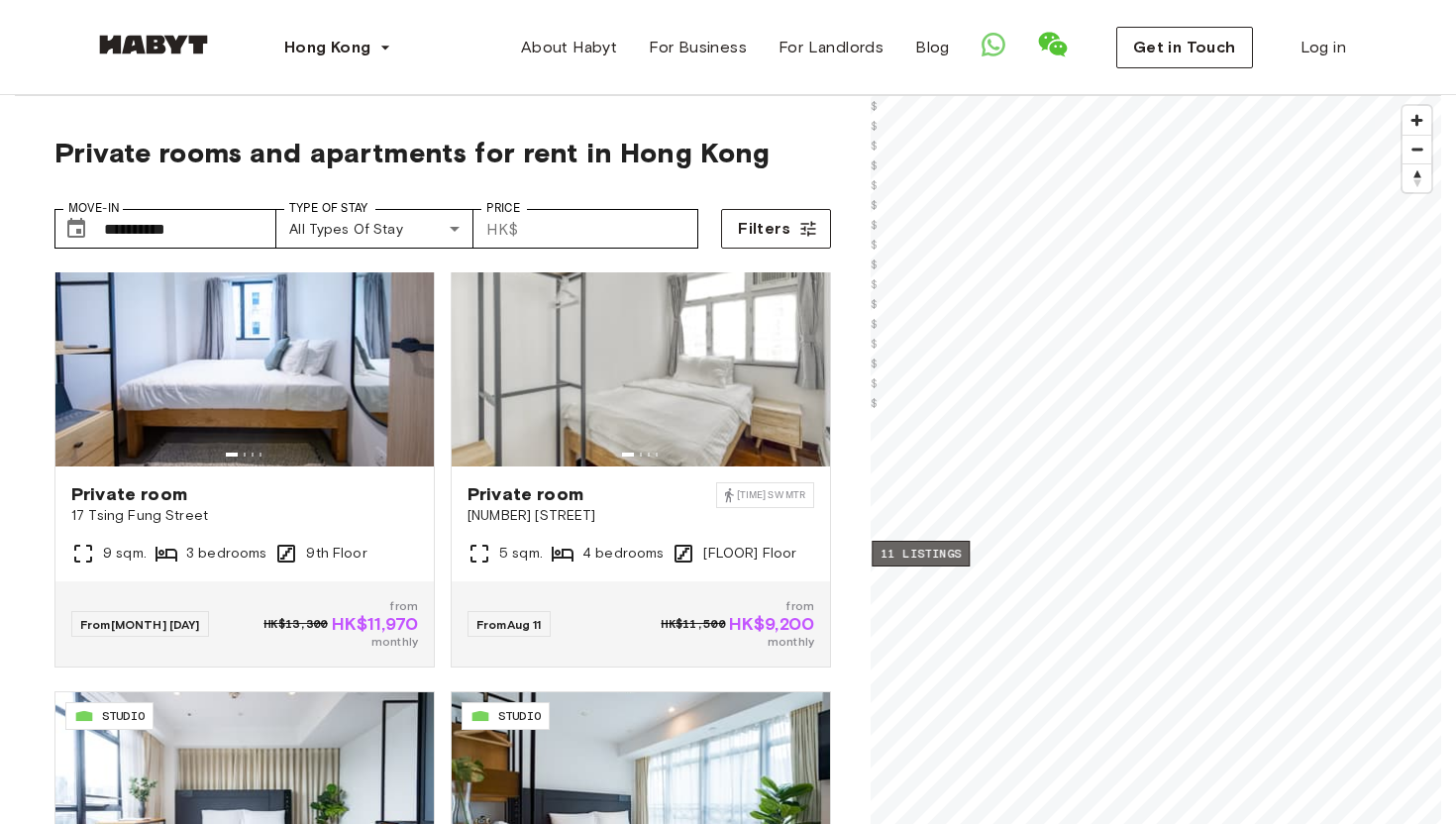 click on "11 listings" at bounding box center [920, 554] 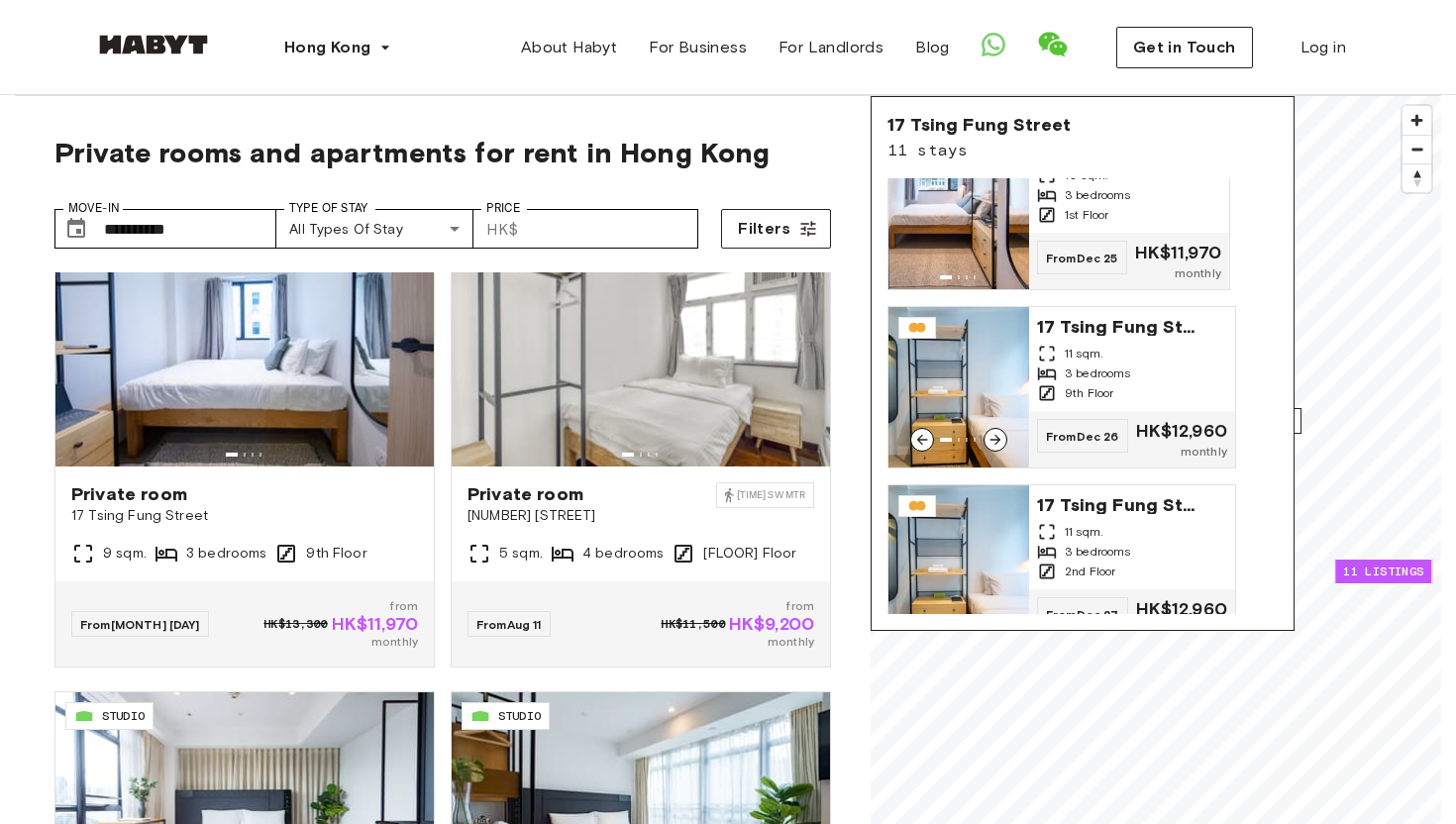 scroll, scrollTop: 944, scrollLeft: 0, axis: vertical 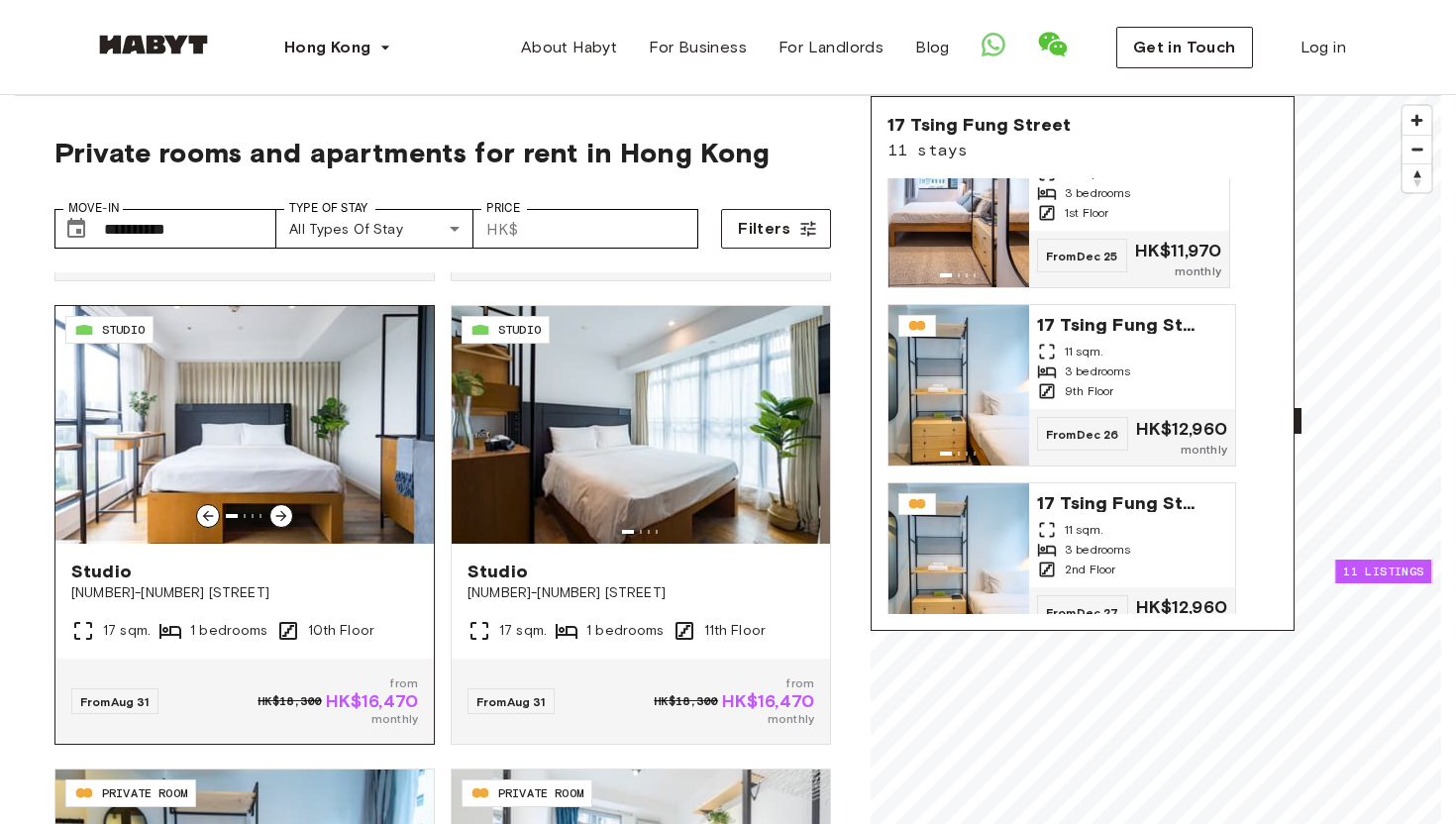 click at bounding box center (245, 425) 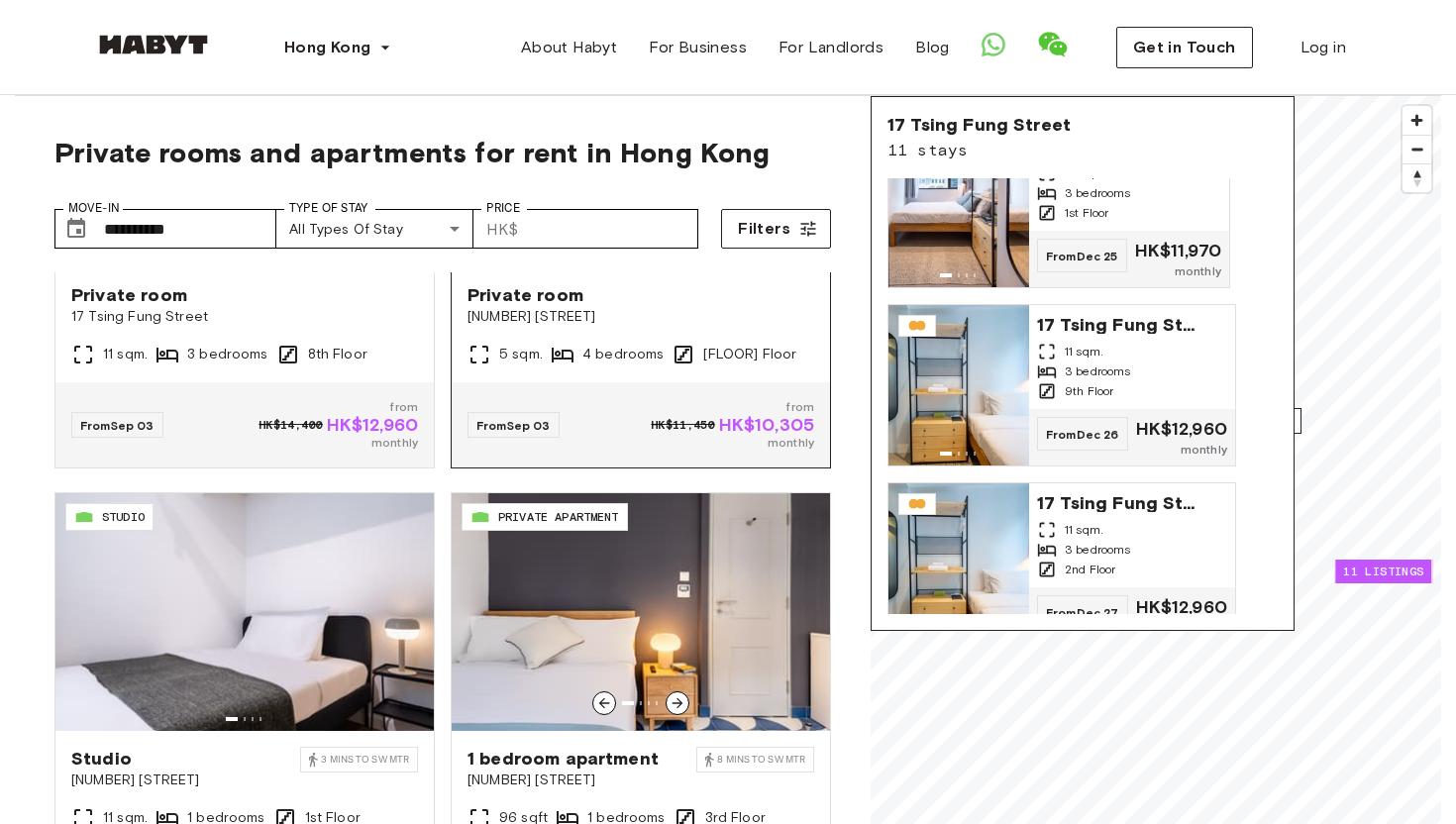 scroll, scrollTop: 1188, scrollLeft: 0, axis: vertical 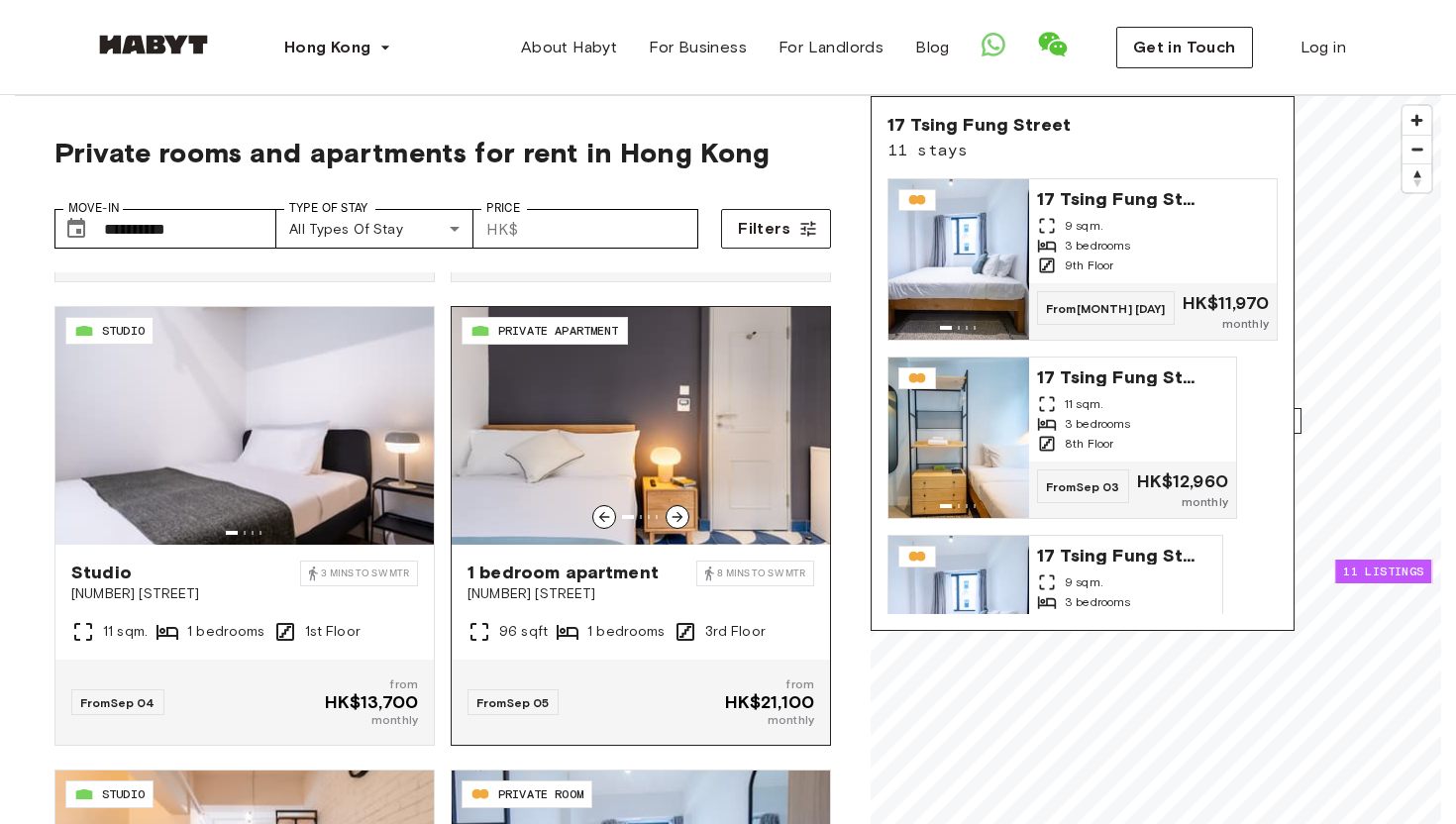 click at bounding box center (641, 426) 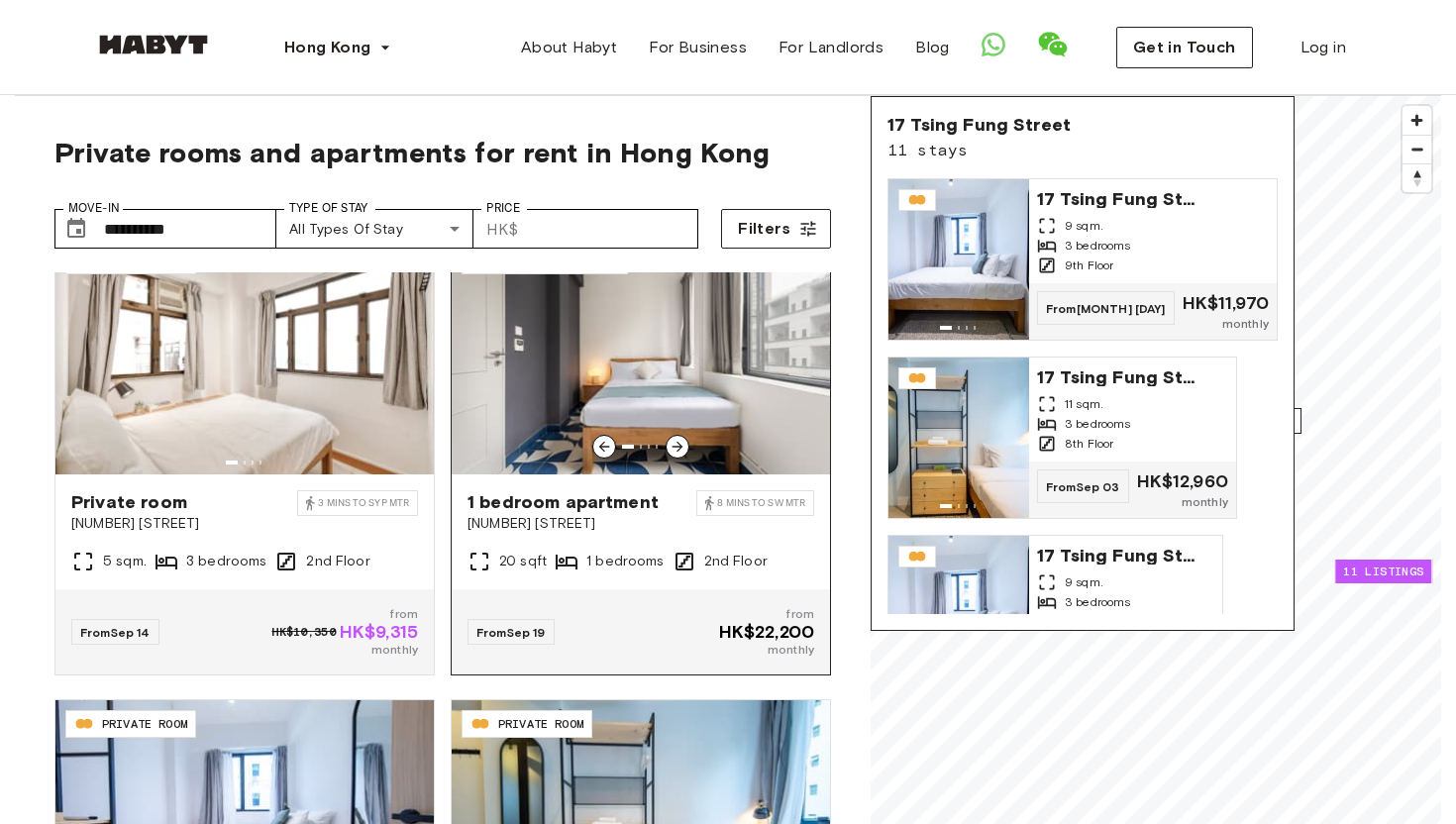 scroll, scrollTop: 2341, scrollLeft: 0, axis: vertical 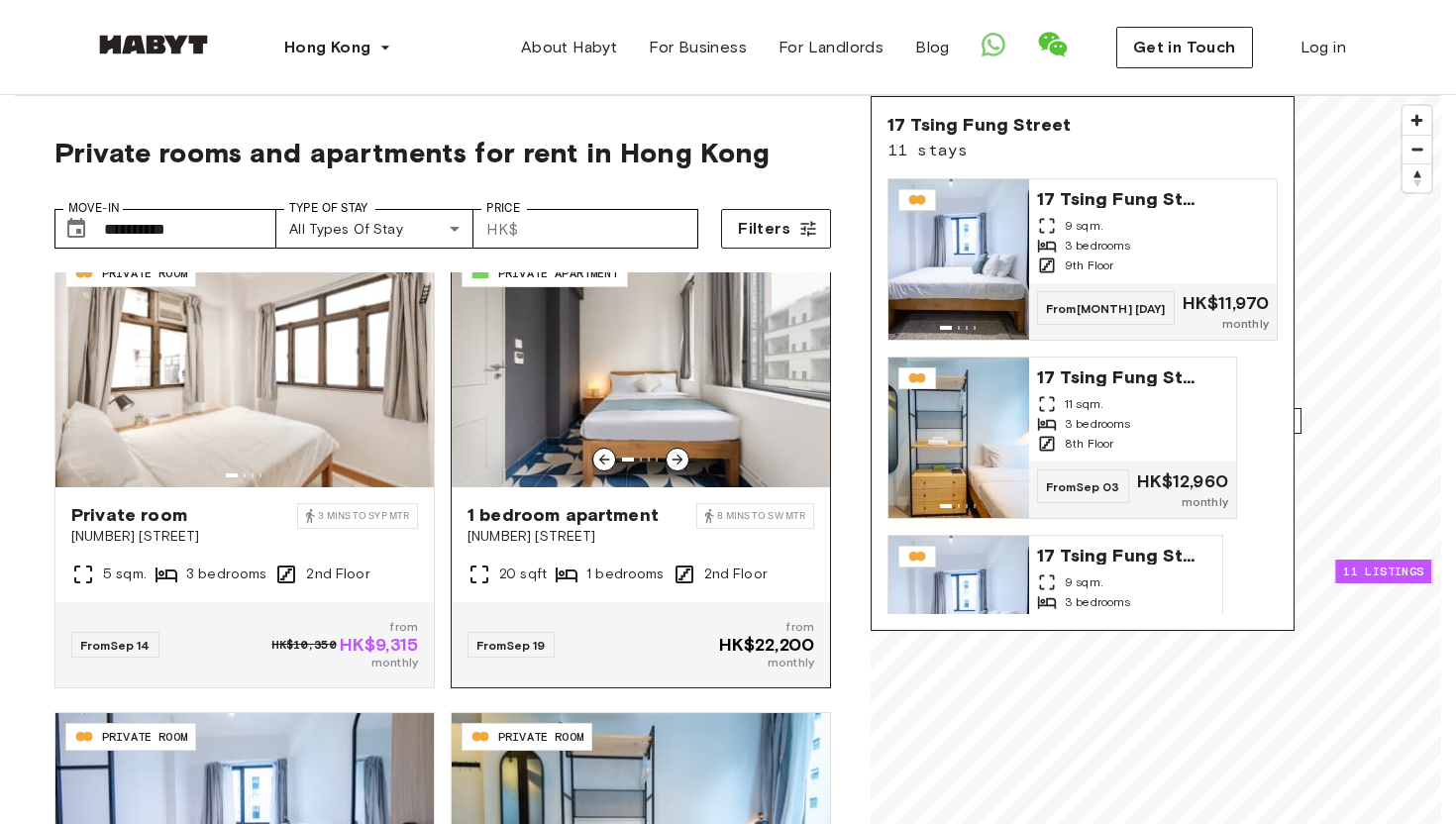 click 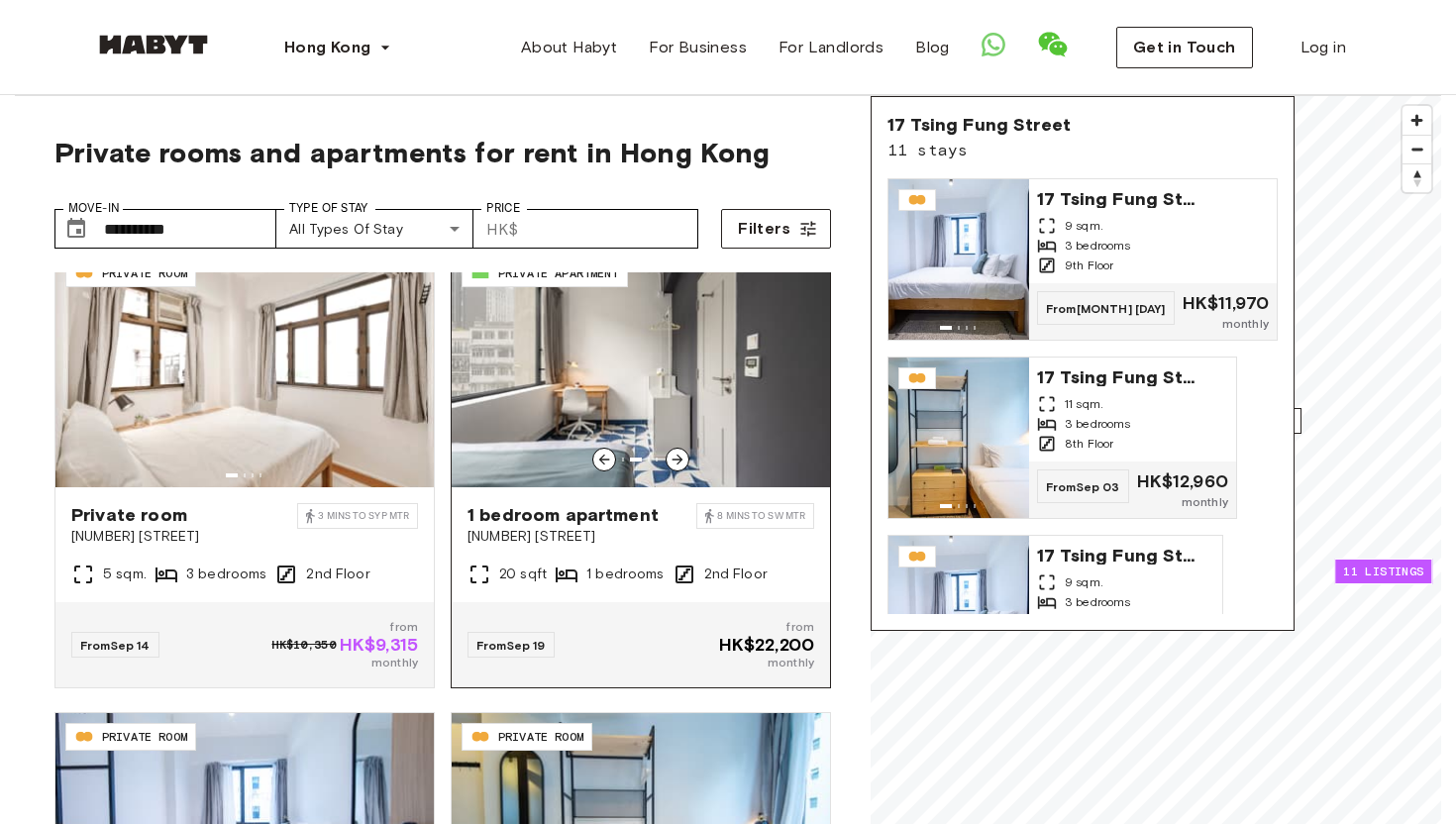 click 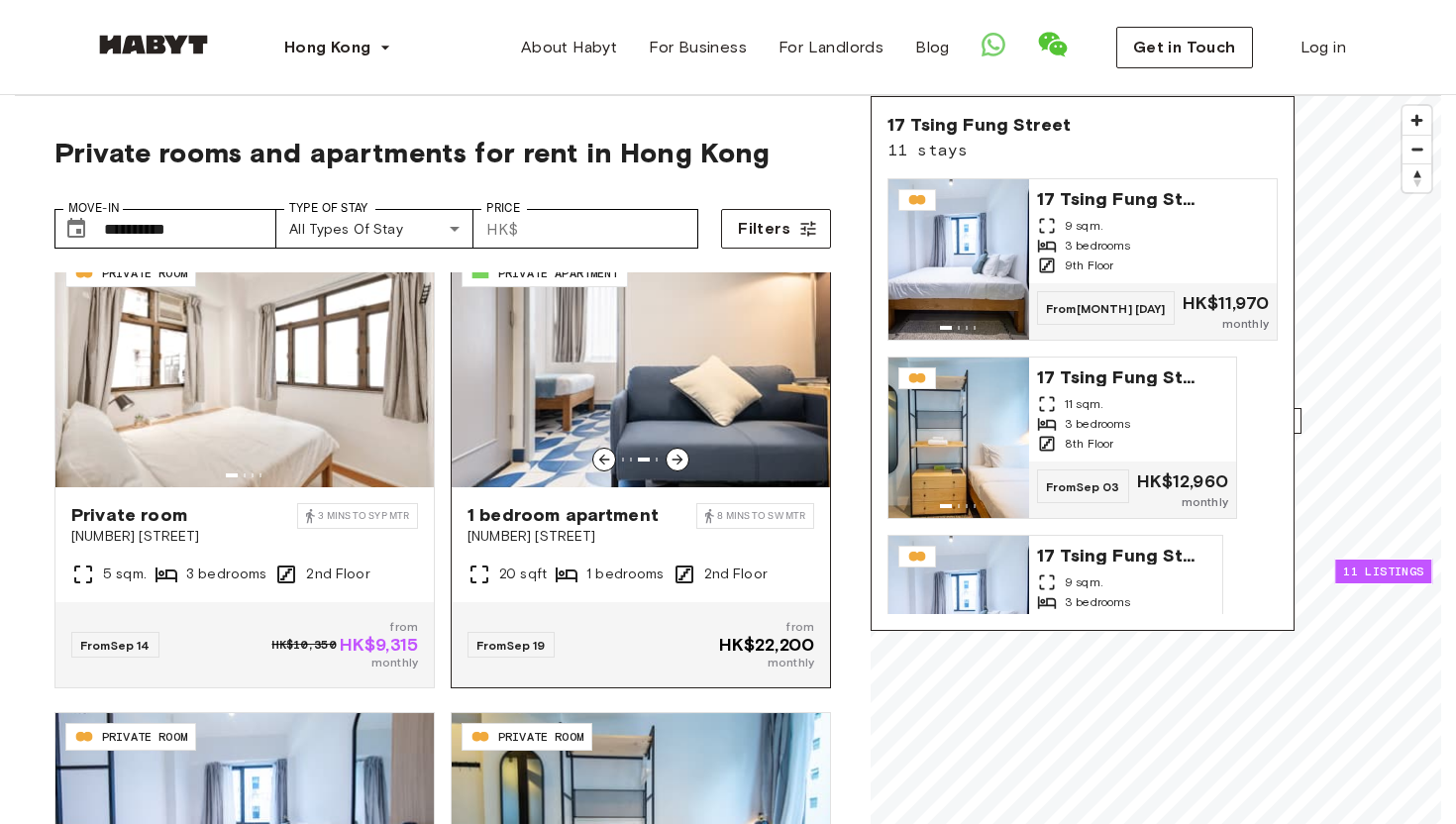 click 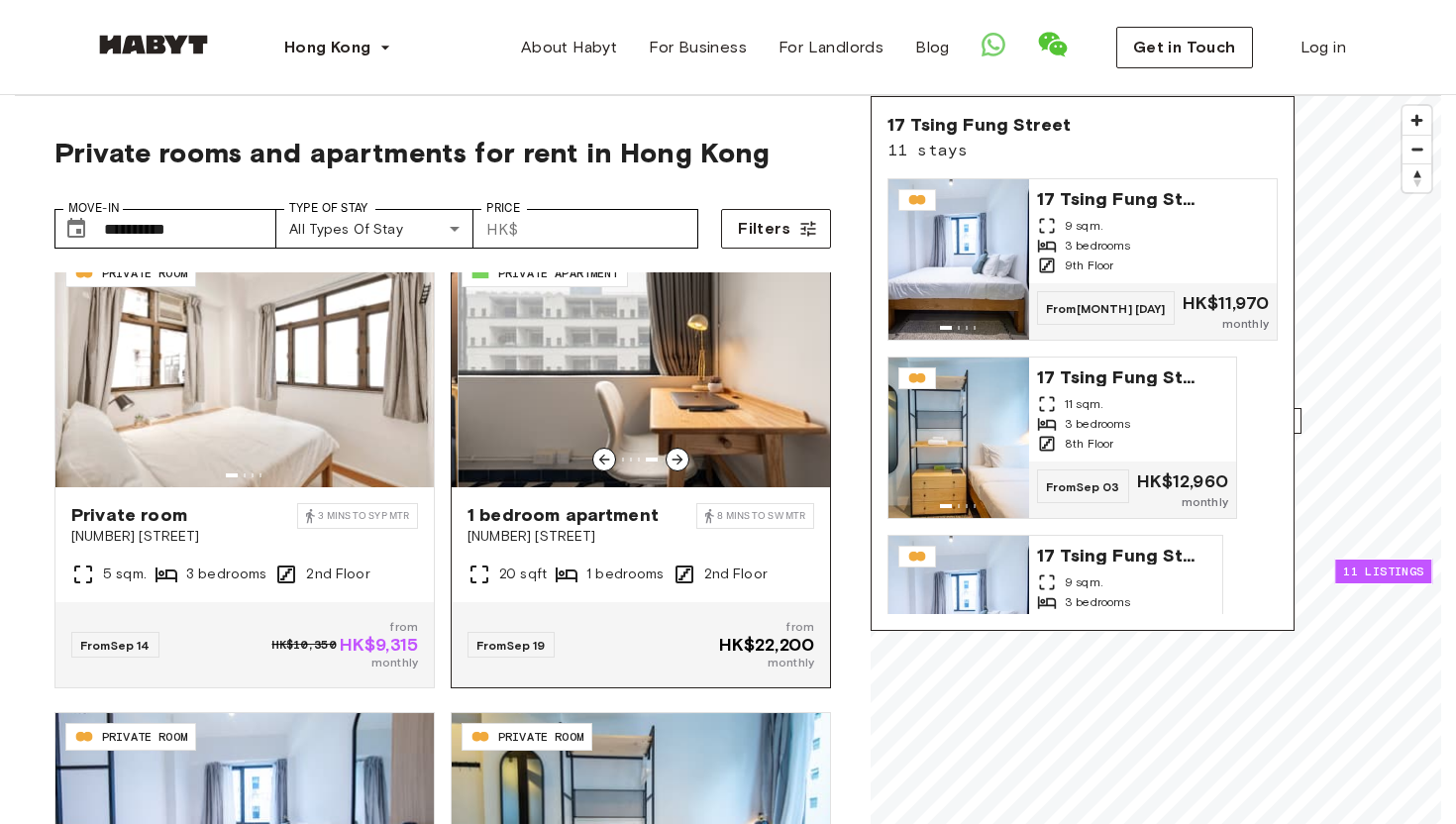 click 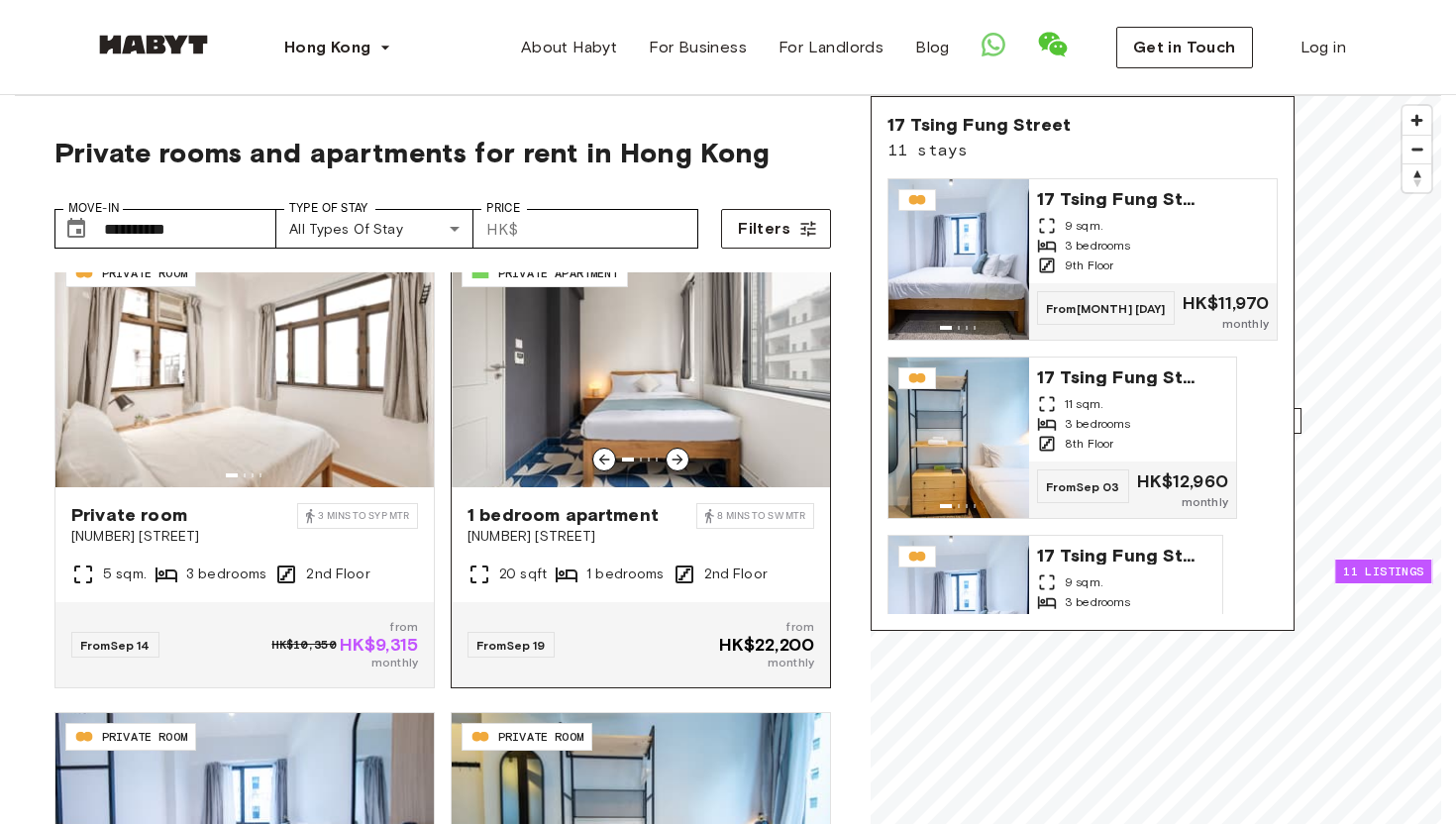 click 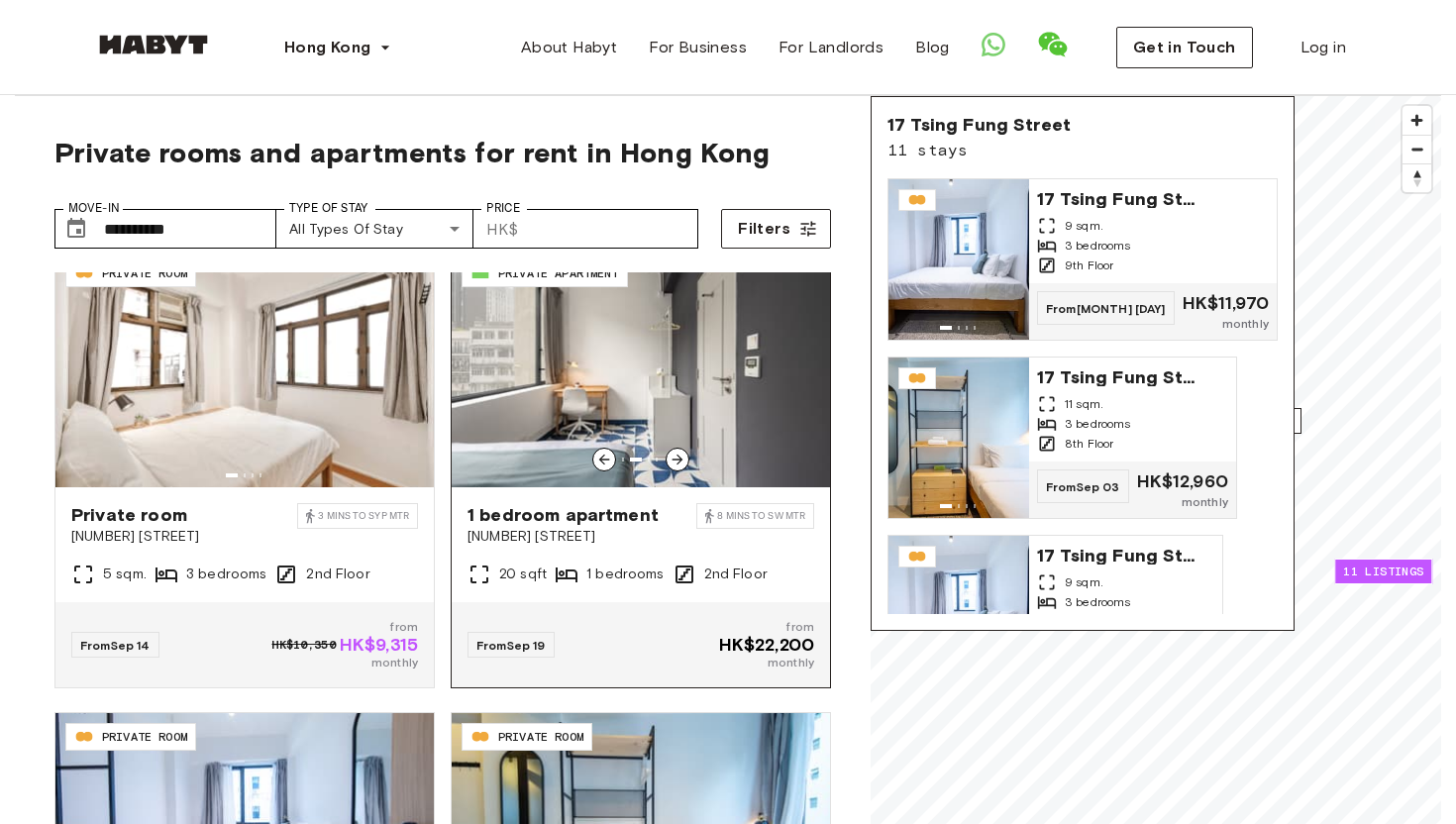 click 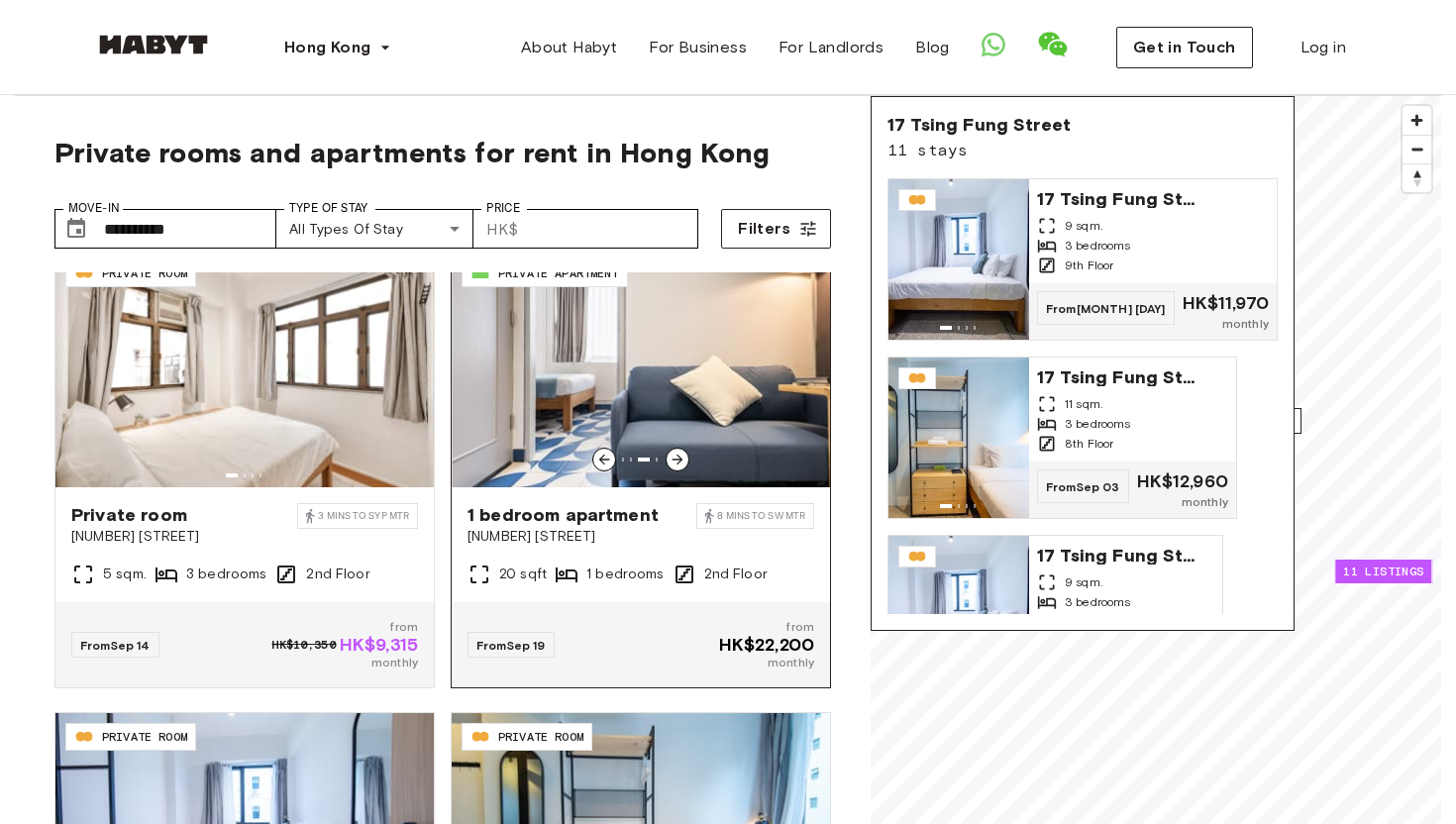 click 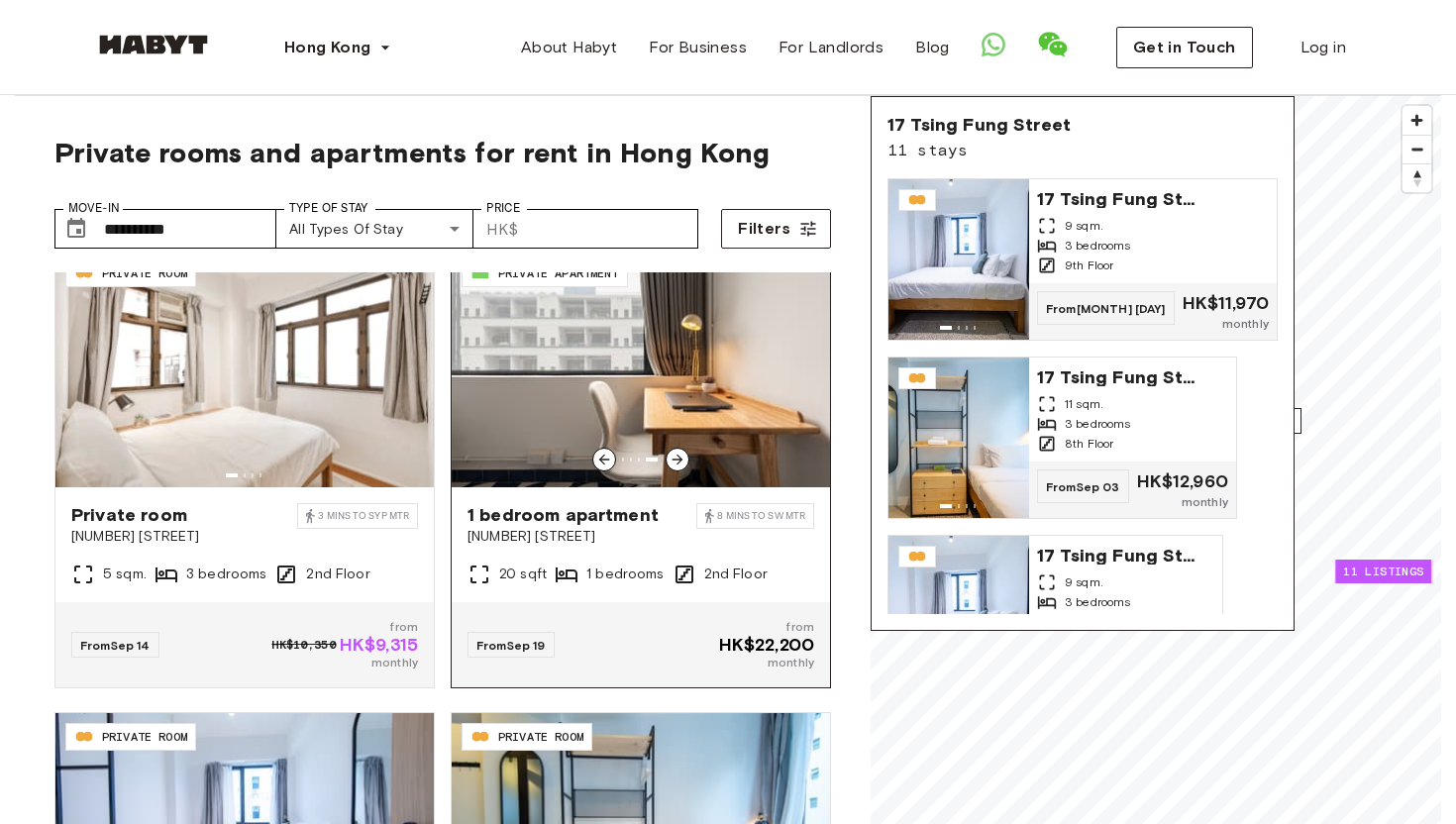 click 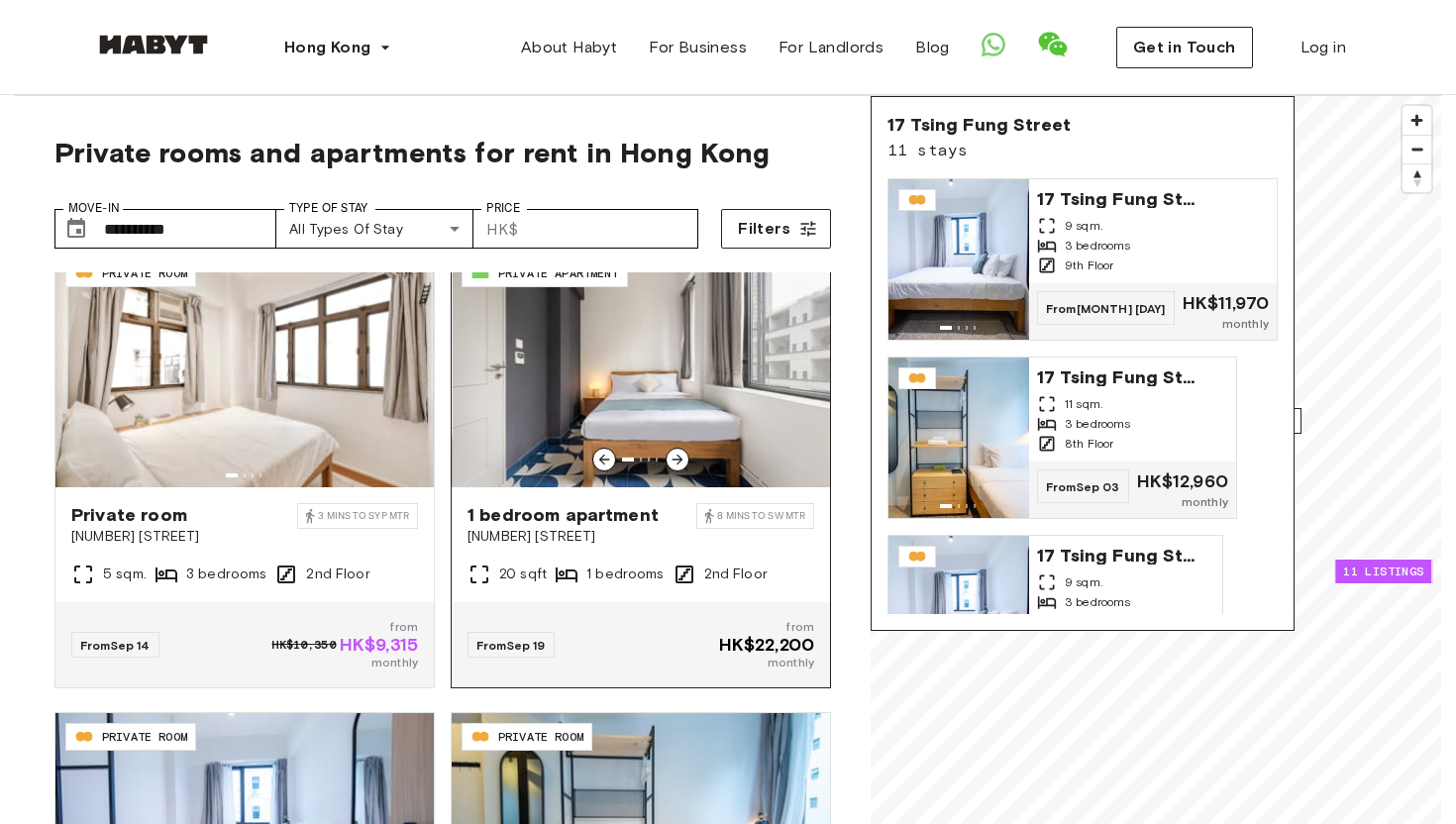 click 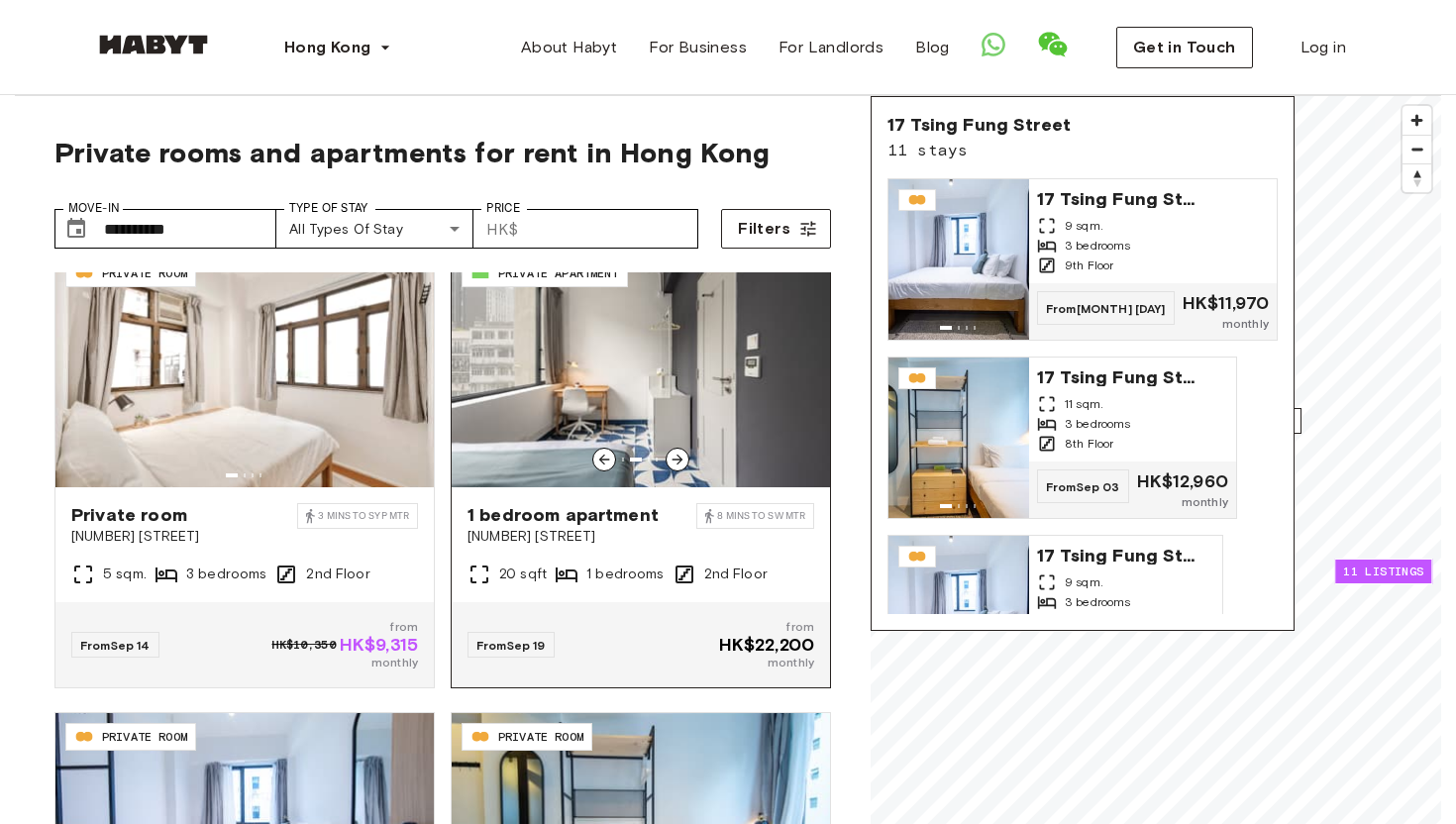 click 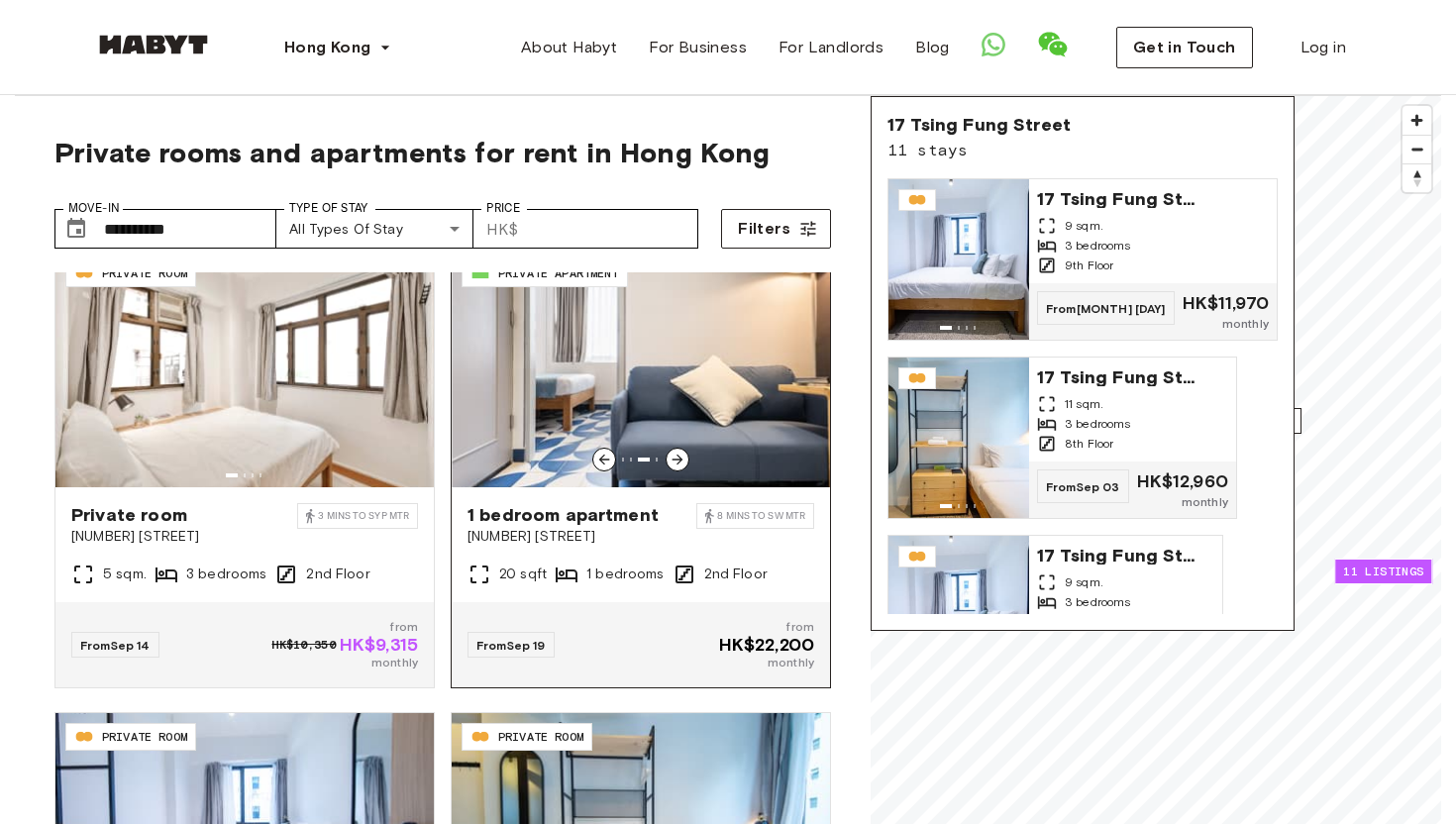 click 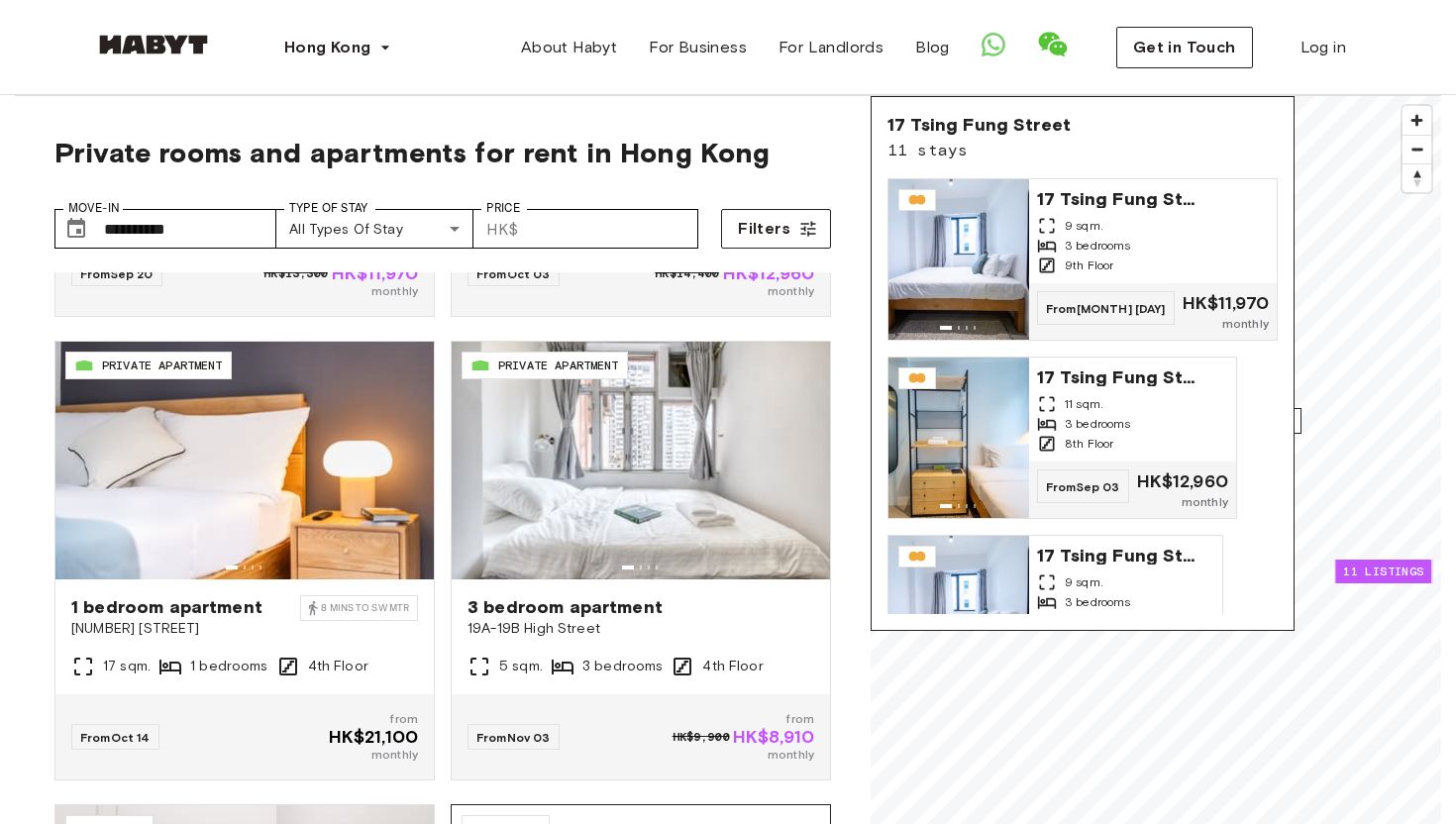 scroll, scrollTop: 3238, scrollLeft: 0, axis: vertical 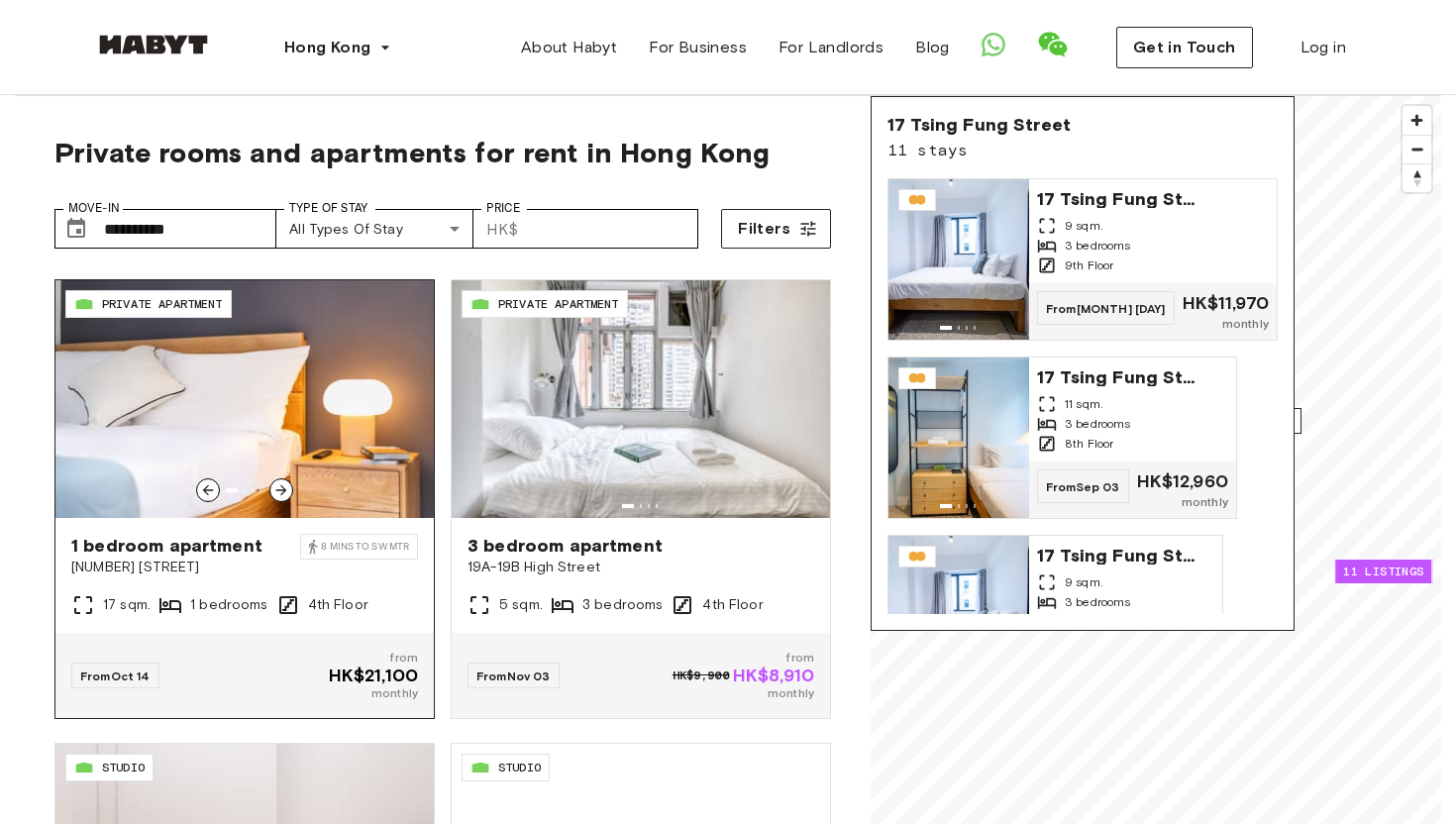 click 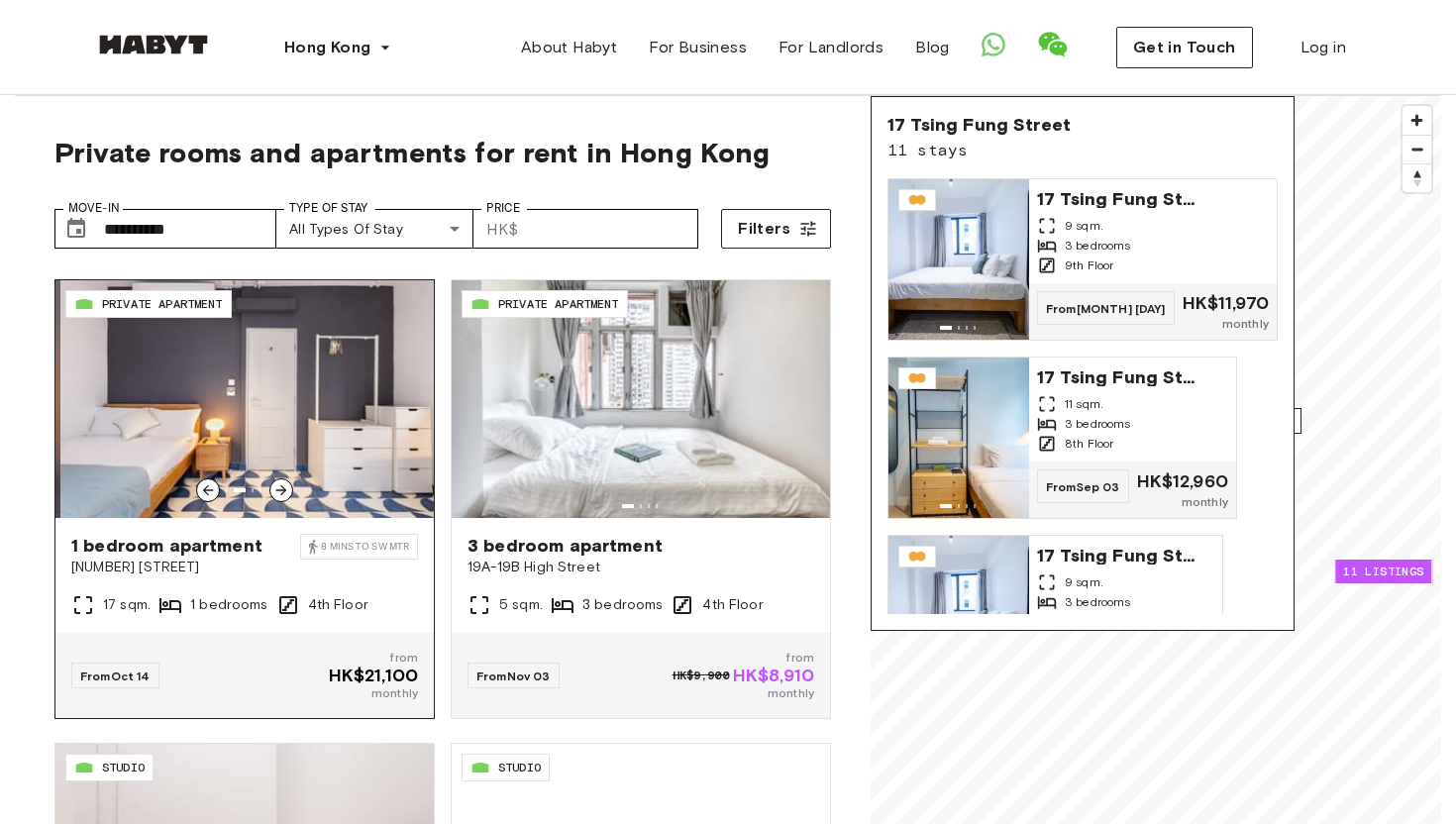 click 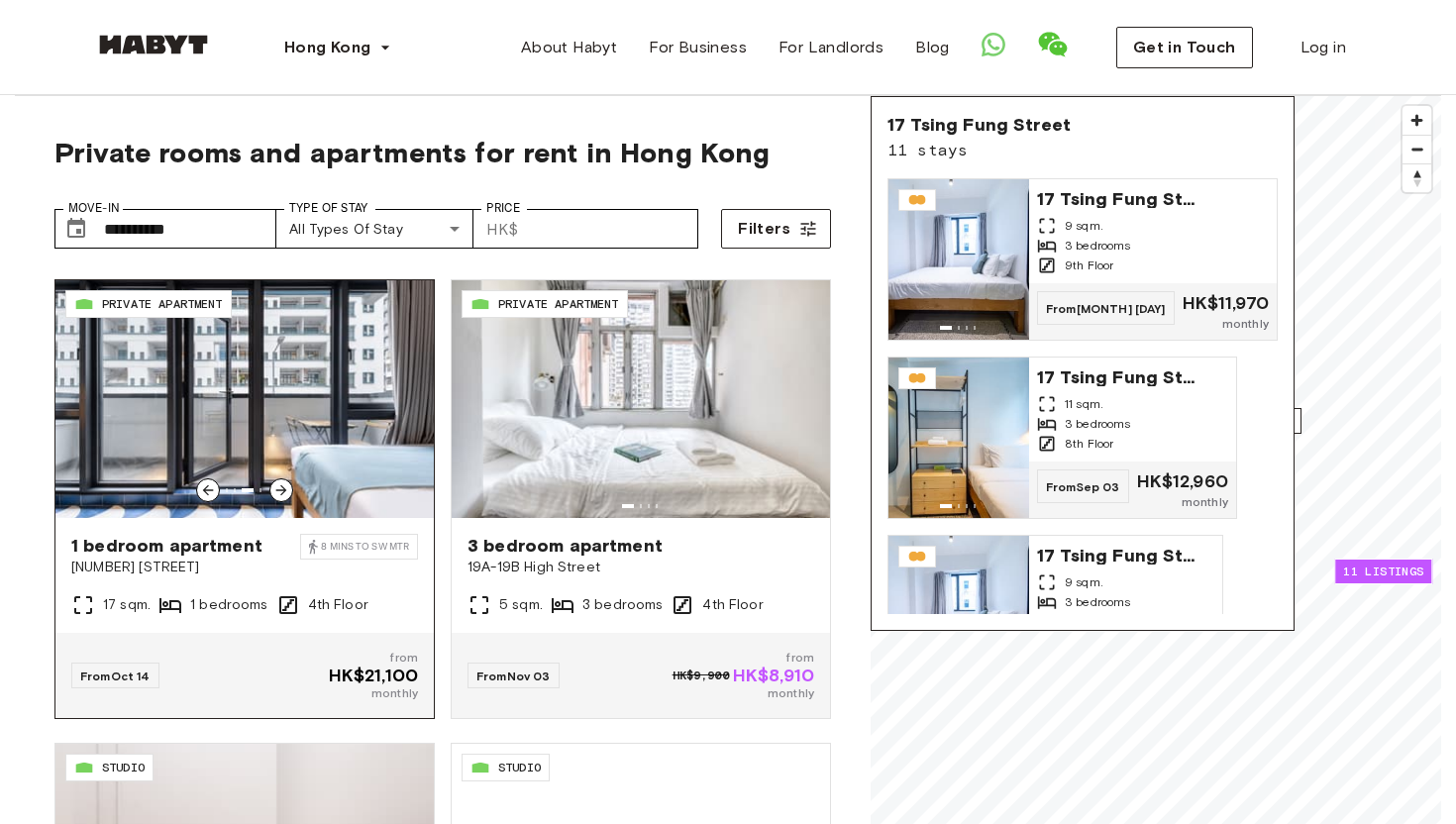 click 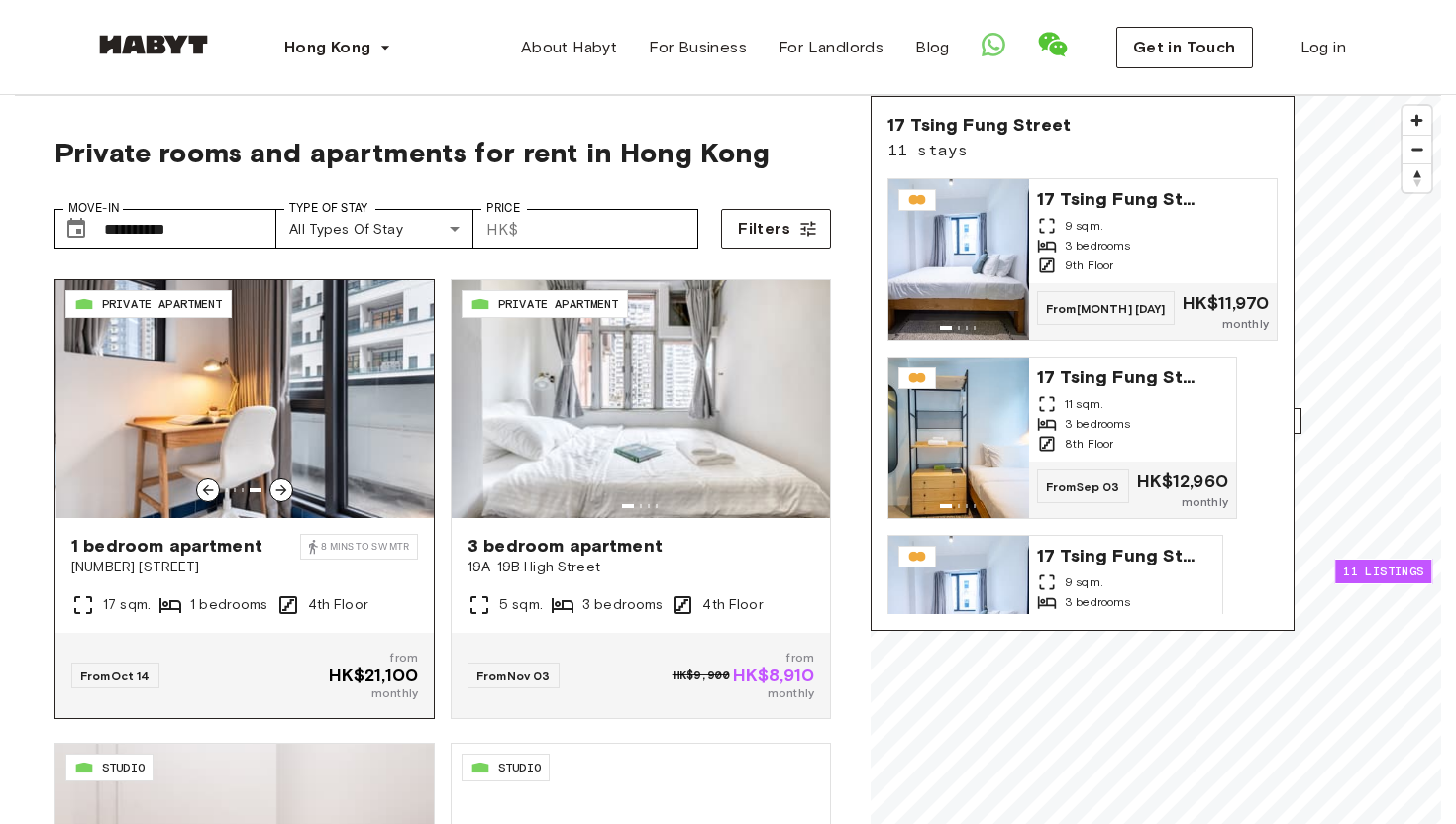 click 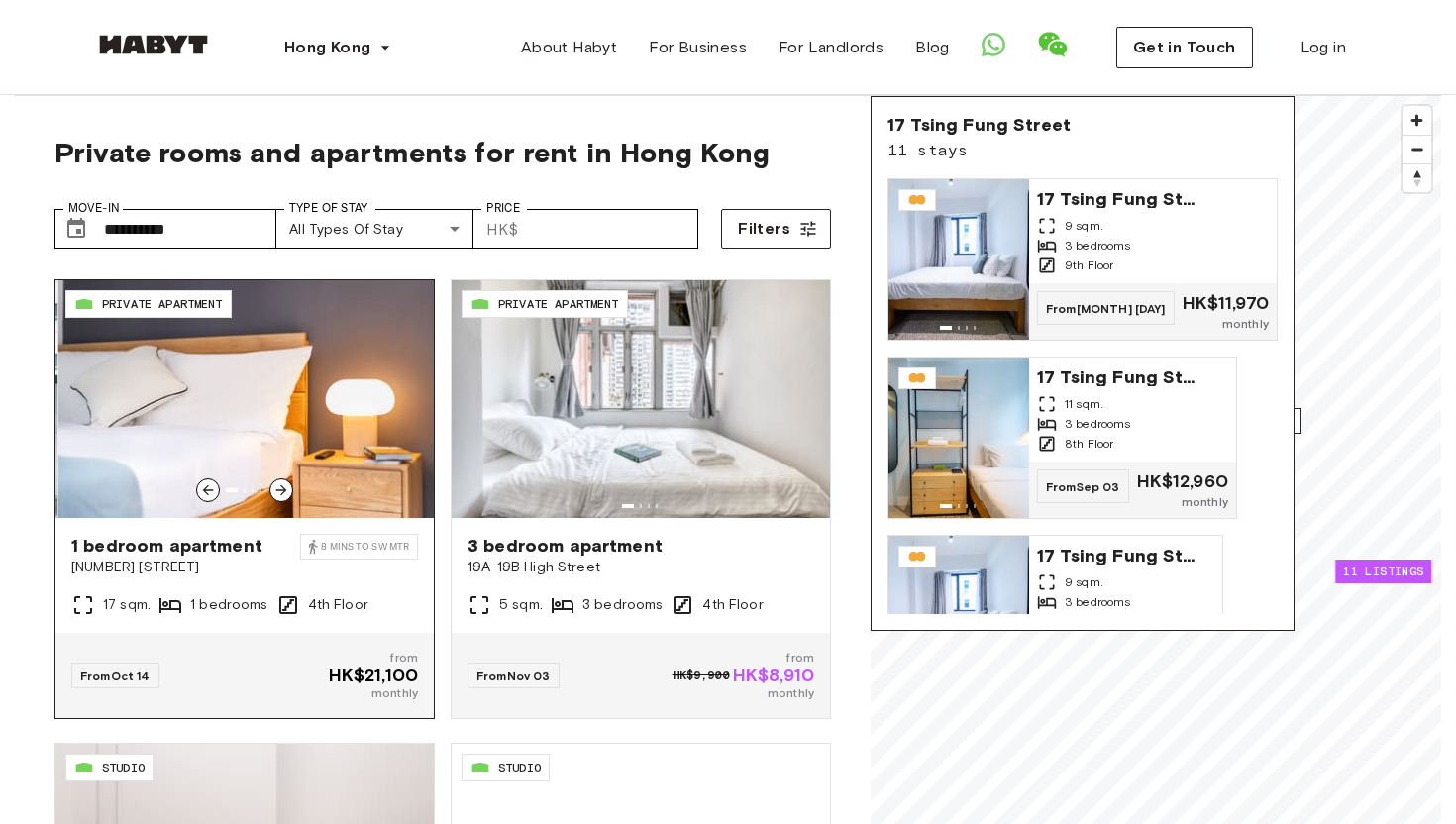 click 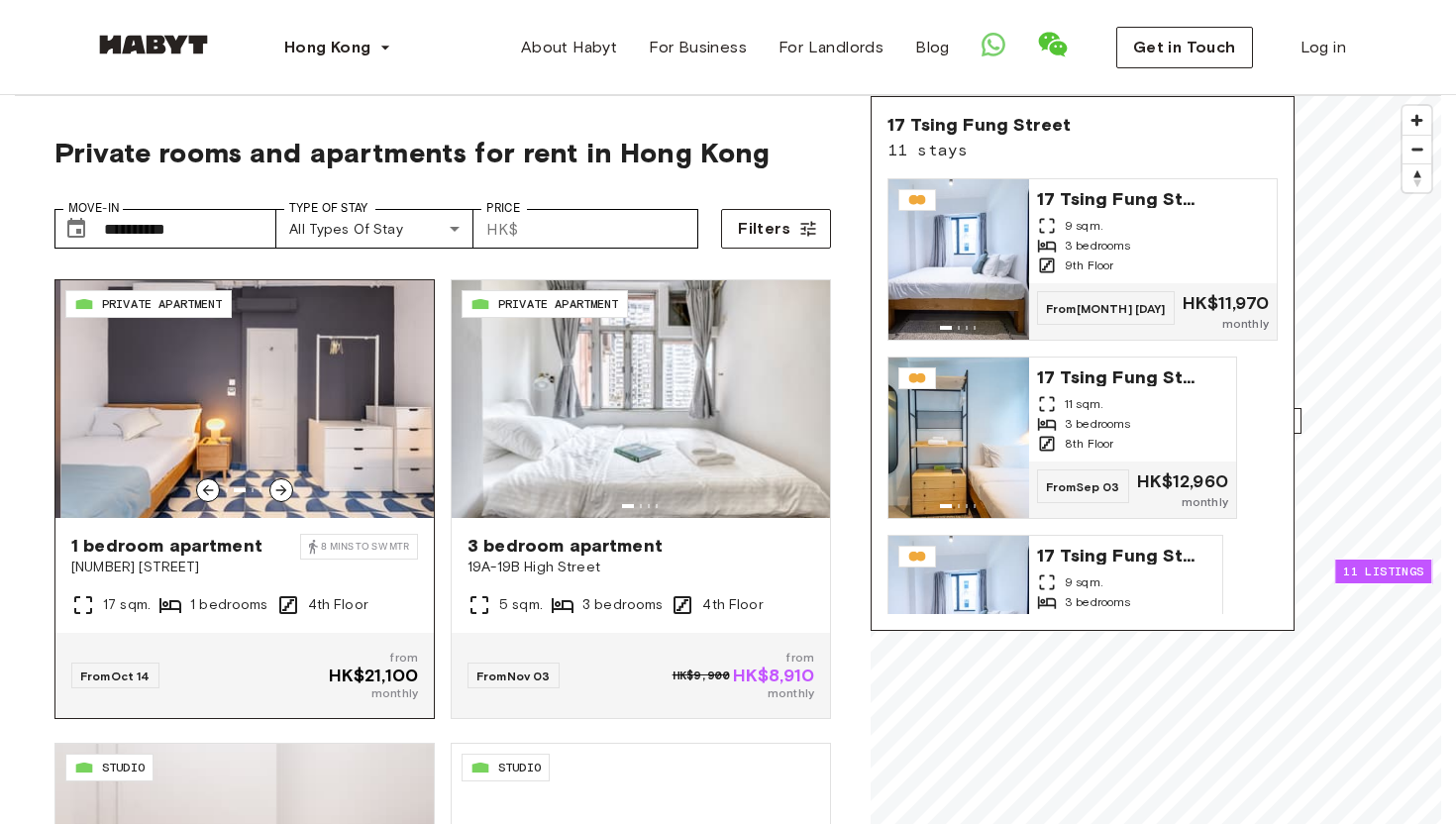 click 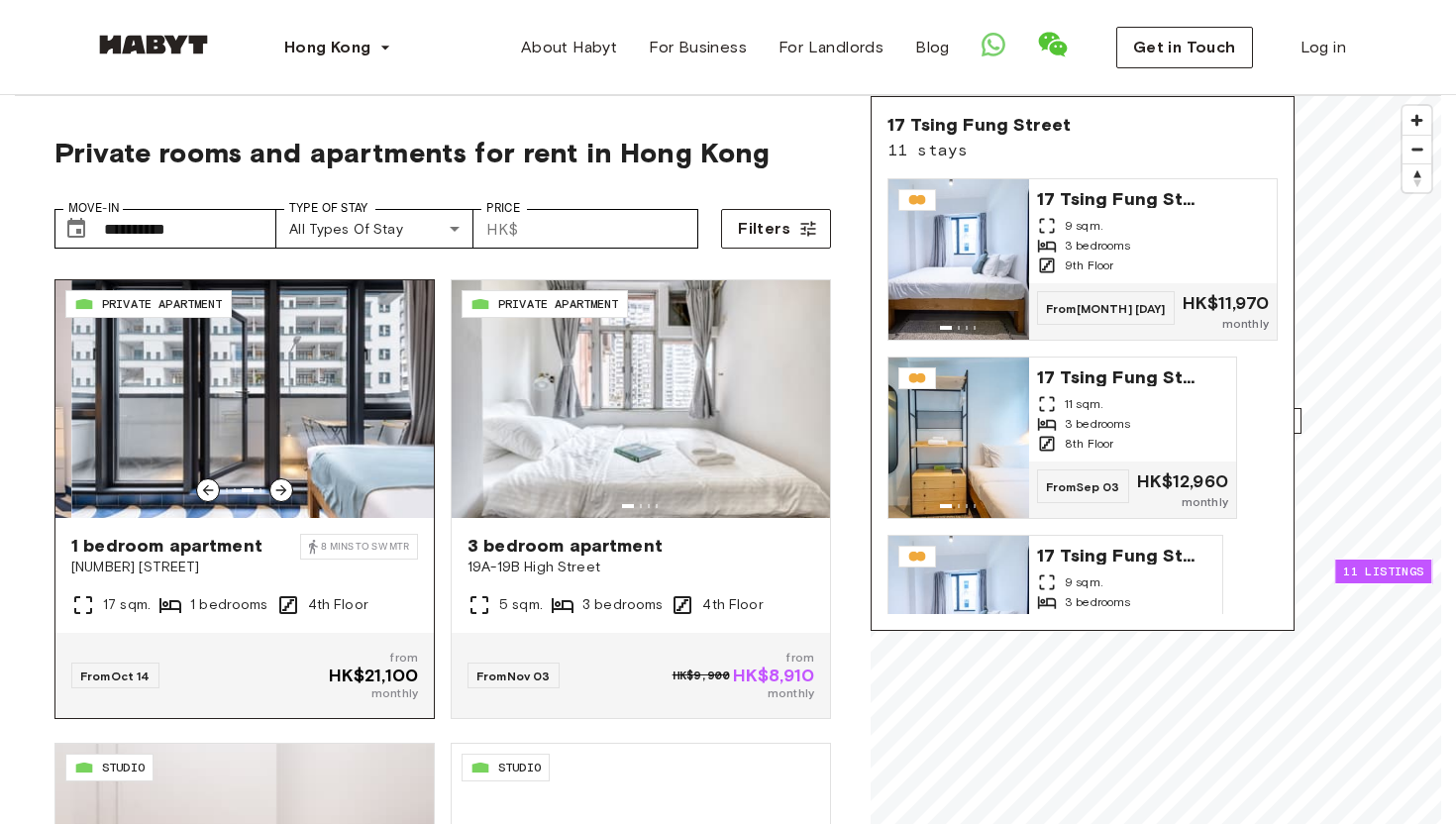 click 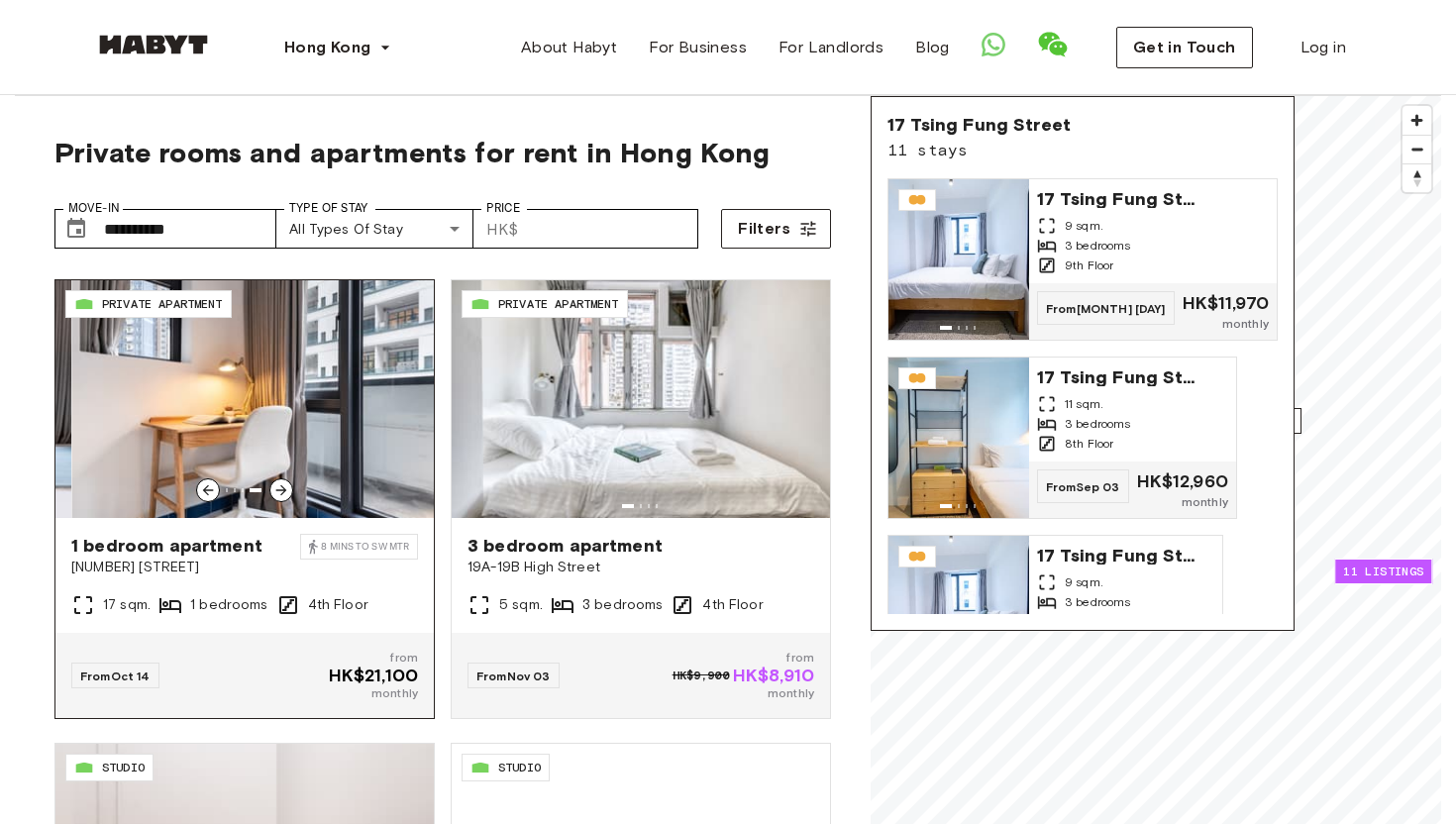 click 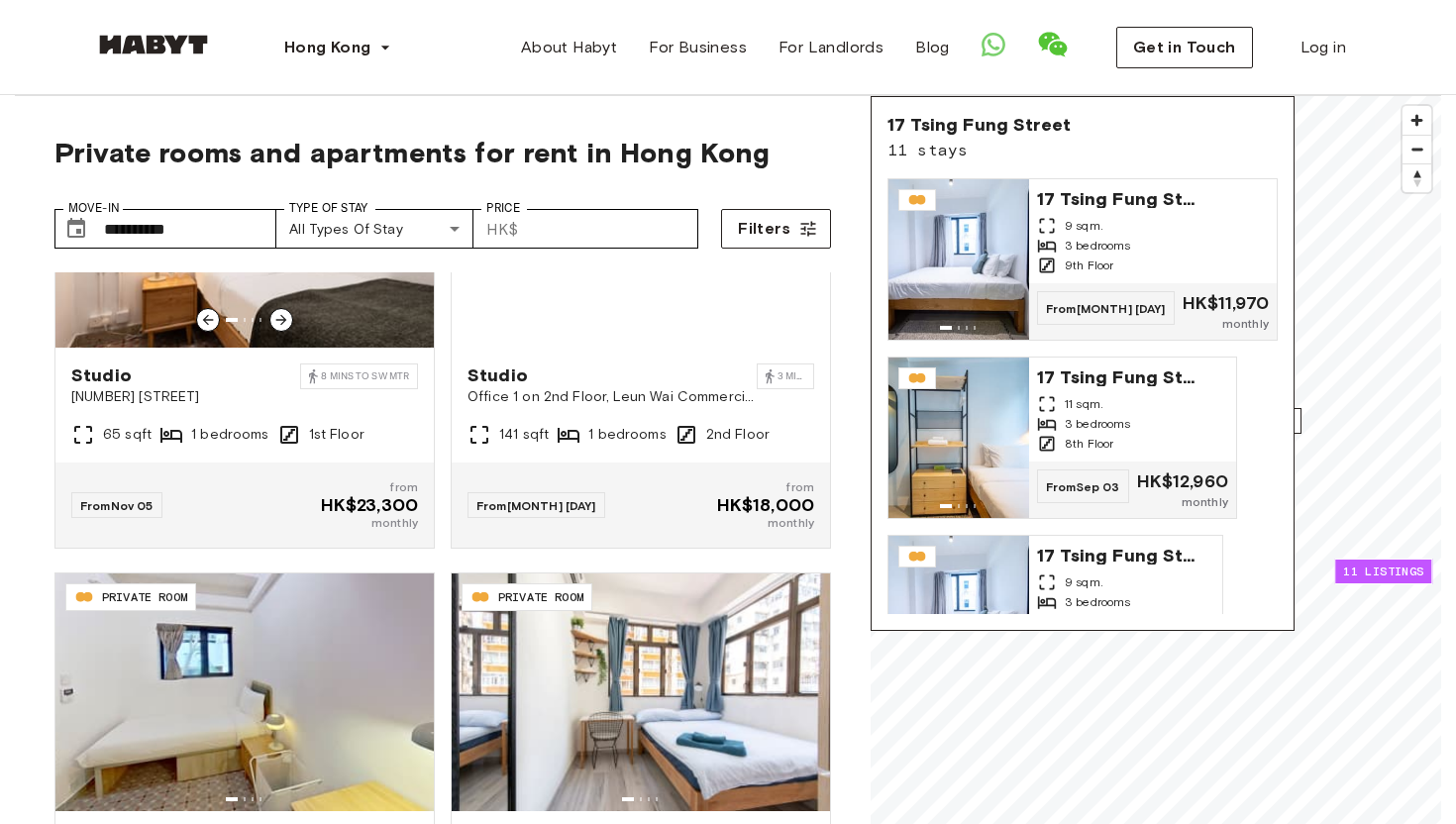 scroll, scrollTop: 3900, scrollLeft: 0, axis: vertical 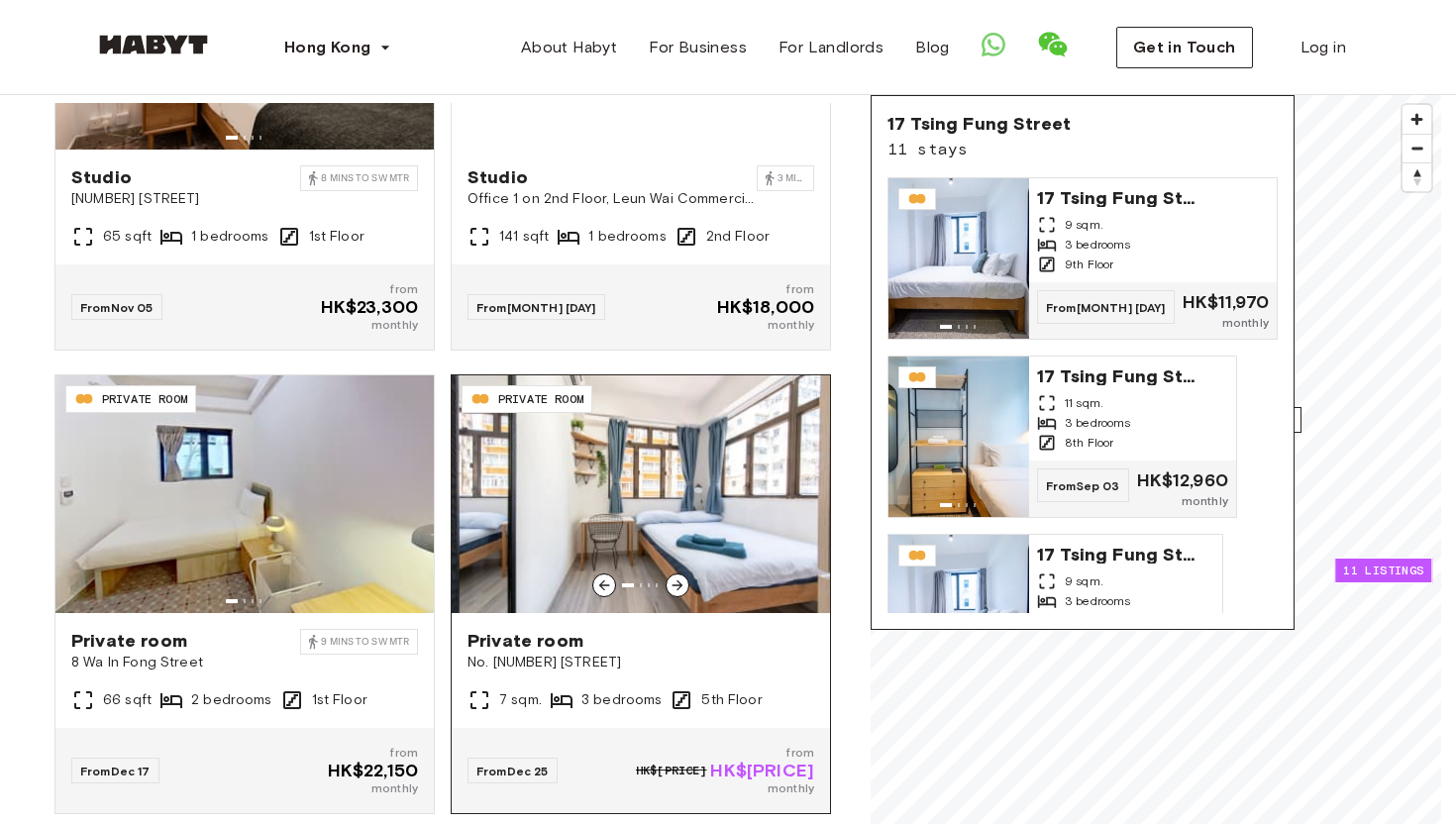 click 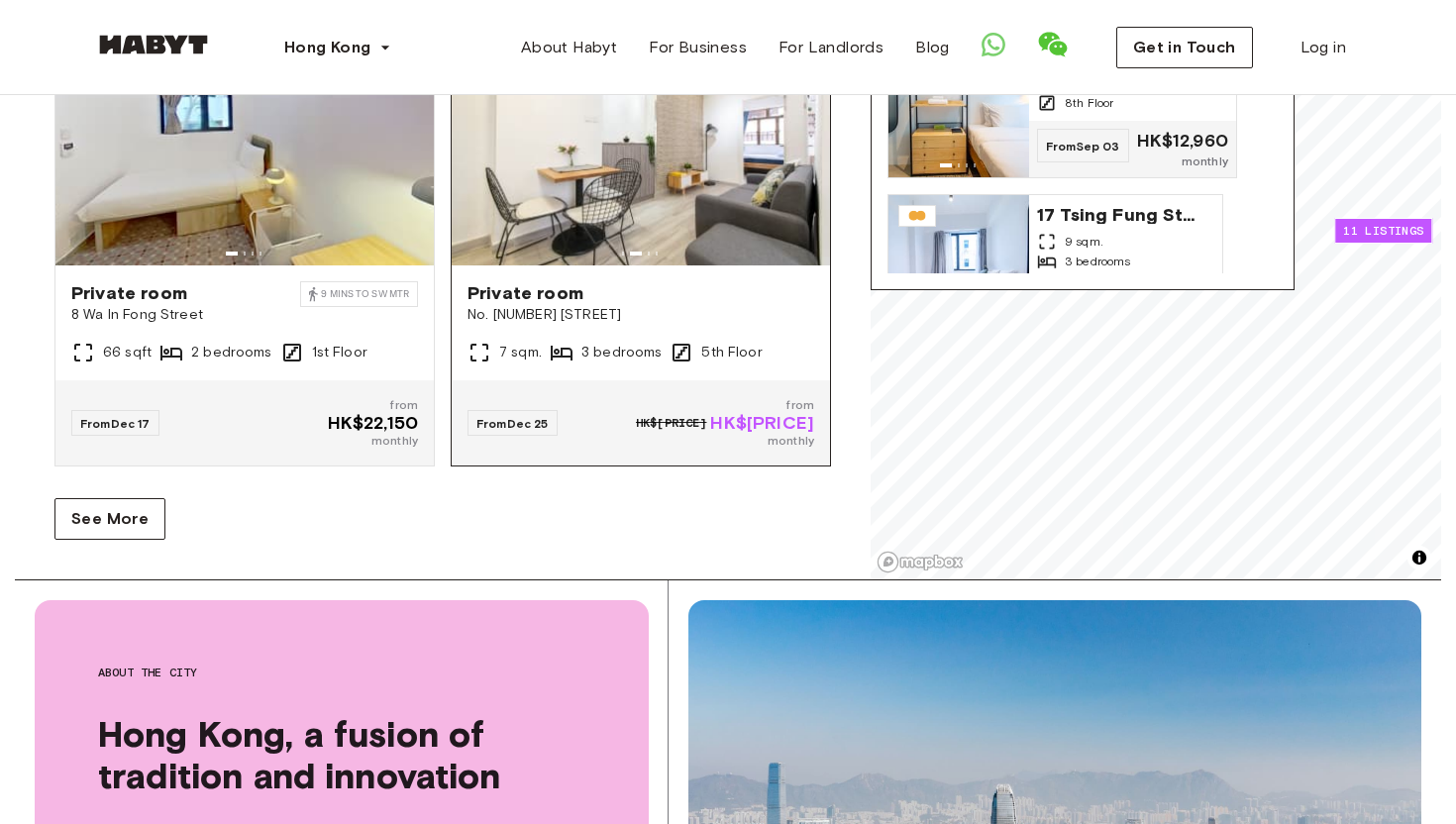 scroll, scrollTop: 666, scrollLeft: 0, axis: vertical 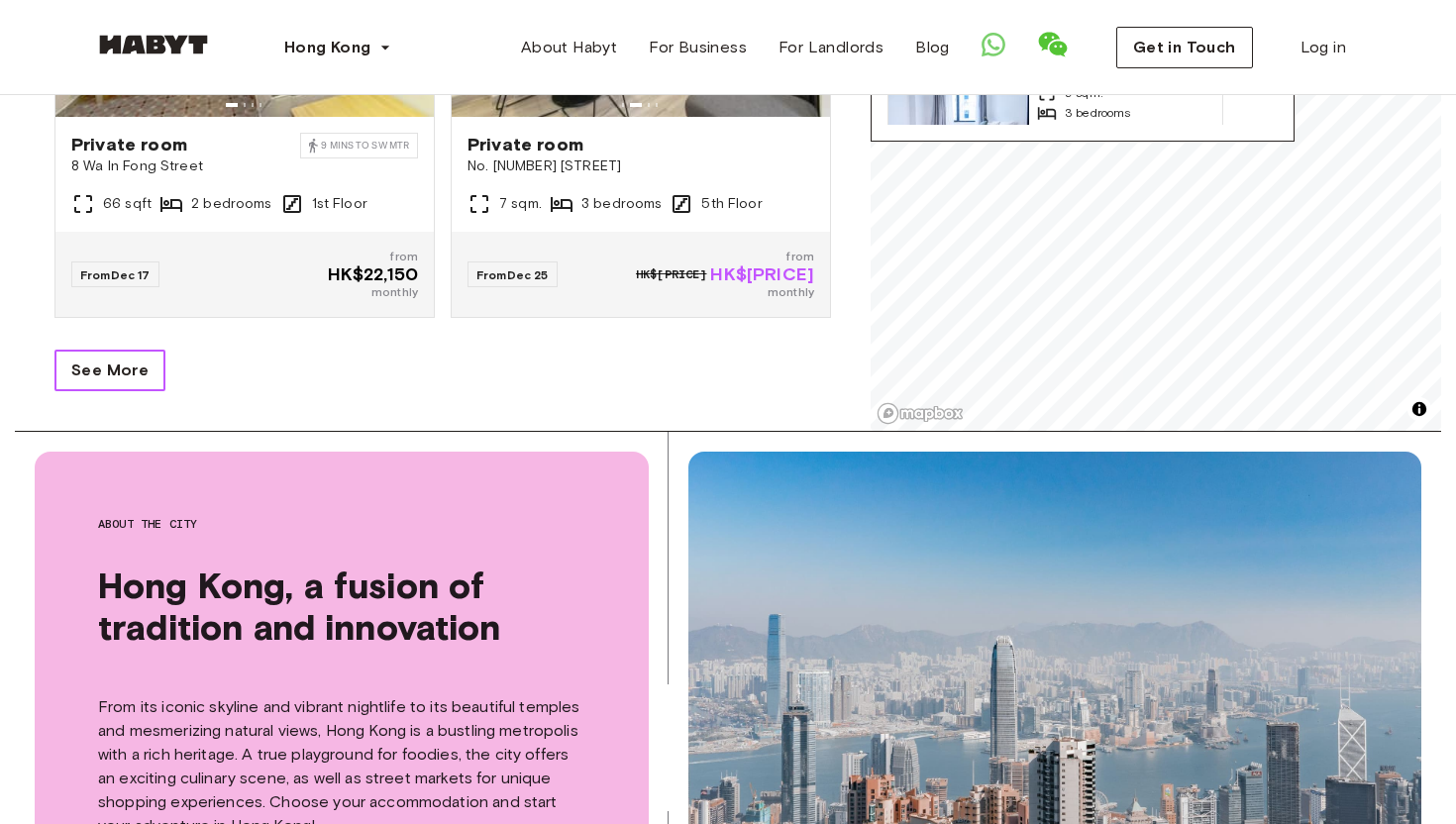 click on "See More" at bounding box center (110, 370) 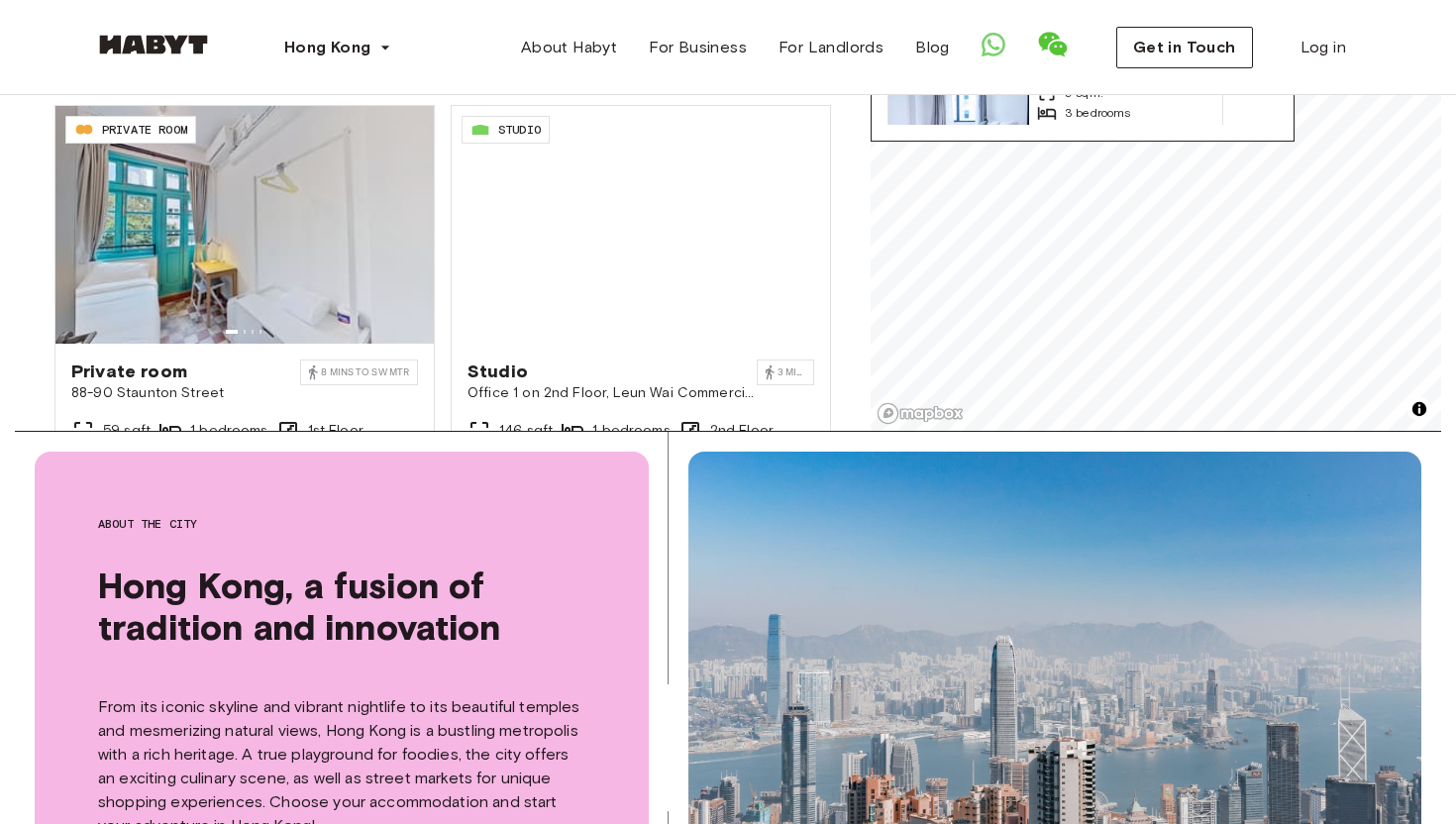 scroll, scrollTop: 6608, scrollLeft: 0, axis: vertical 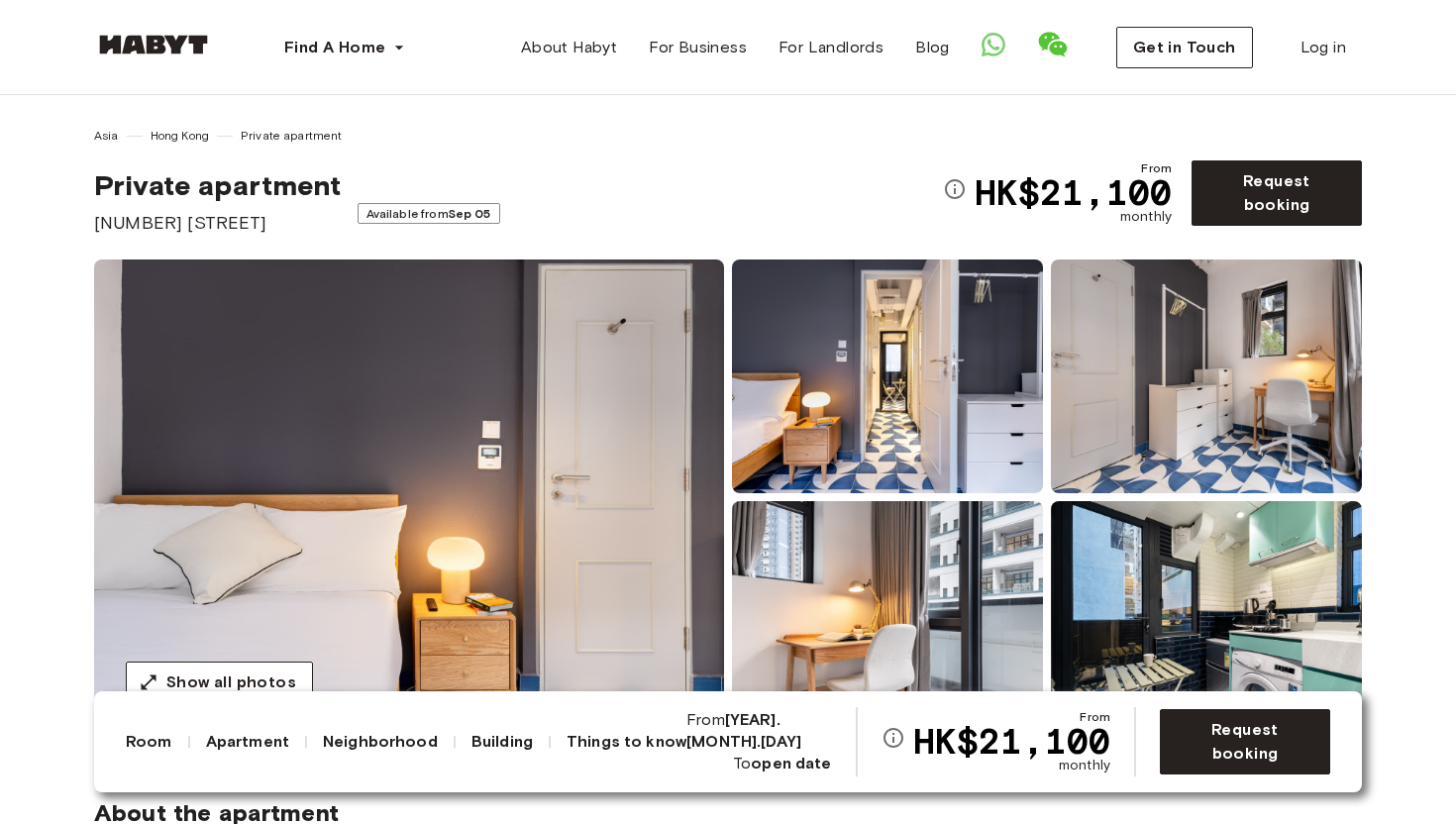 click at bounding box center [409, 497] 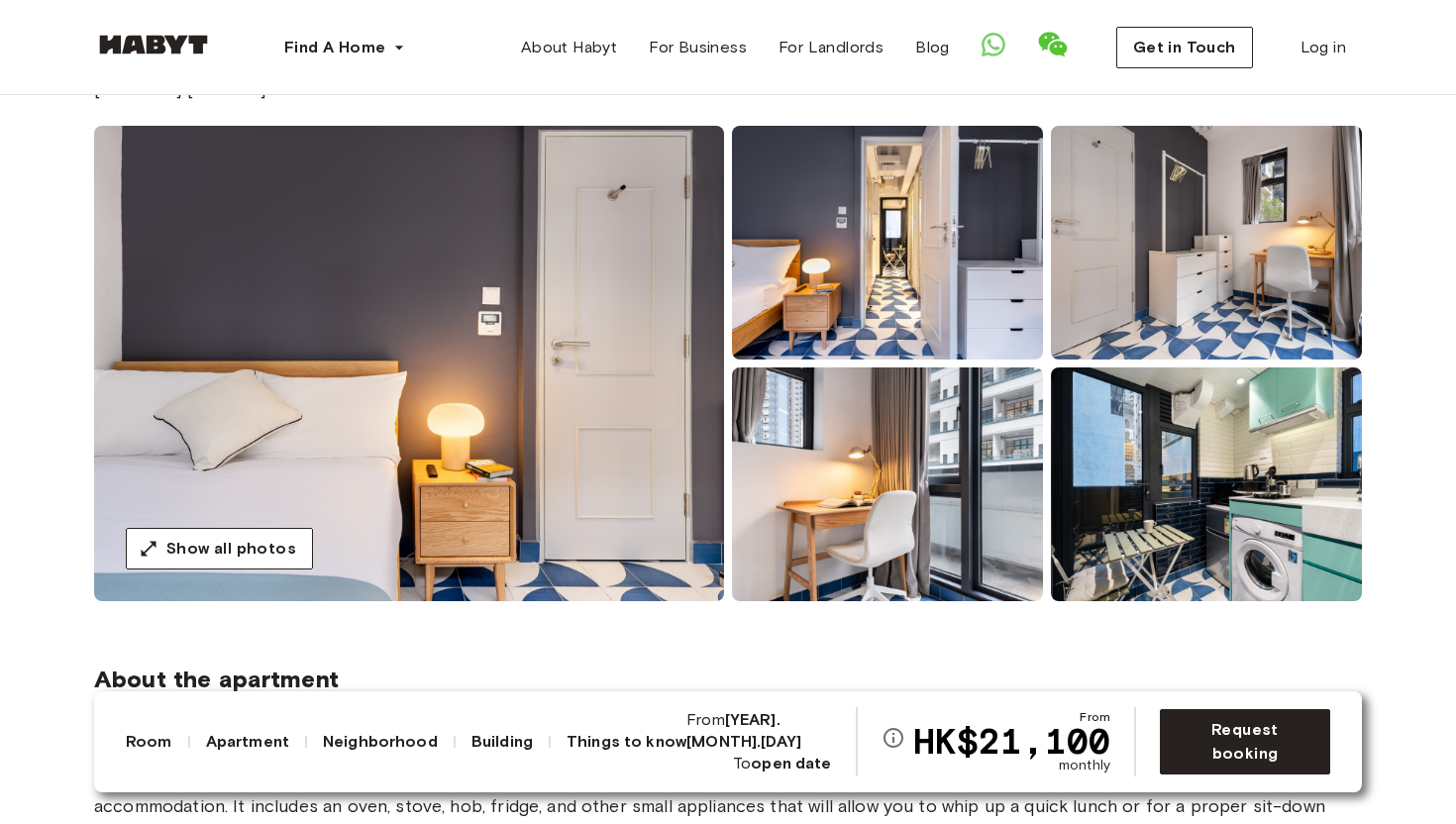 scroll, scrollTop: 135, scrollLeft: 0, axis: vertical 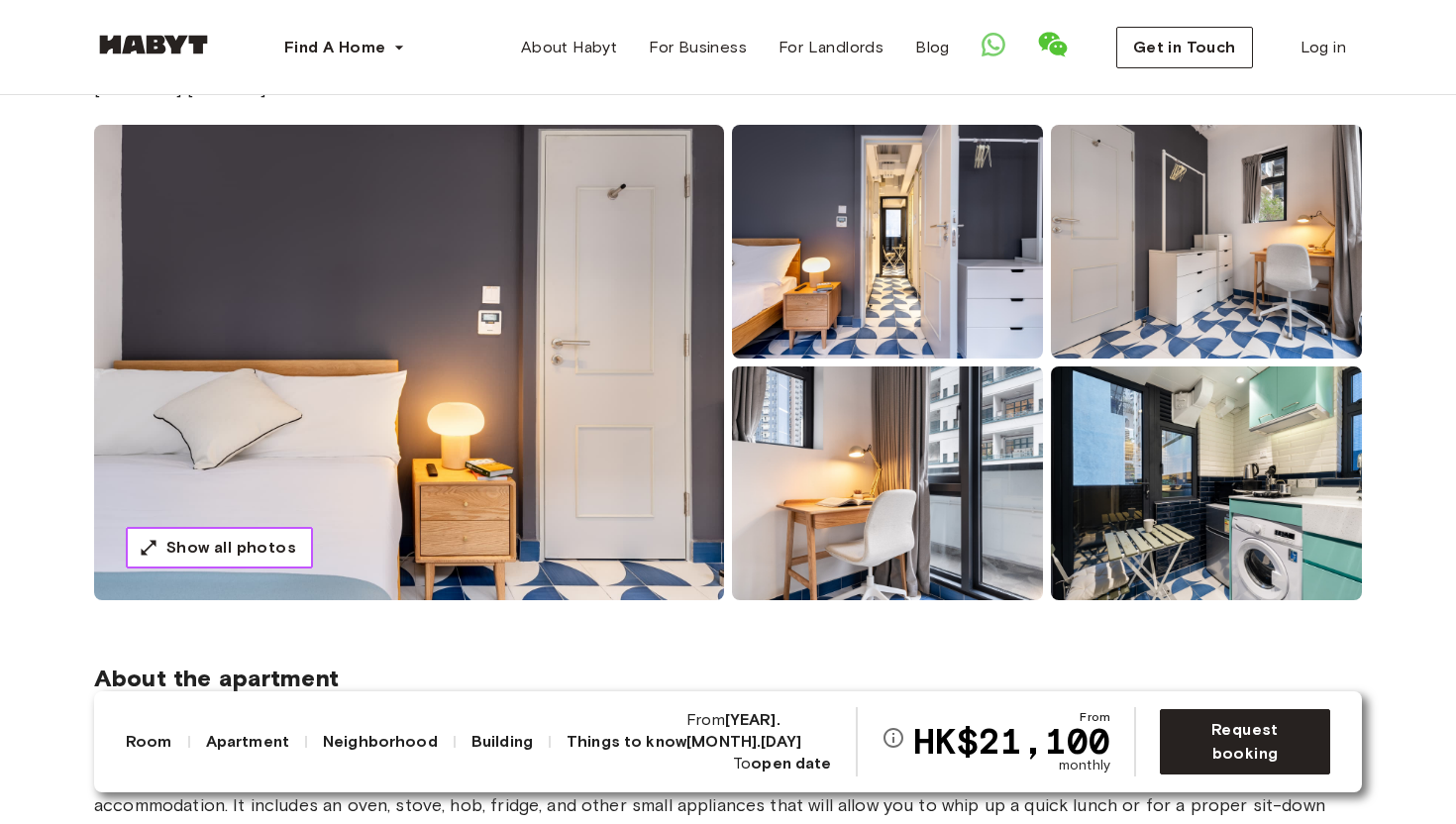 click on "Show all photos" at bounding box center (231, 548) 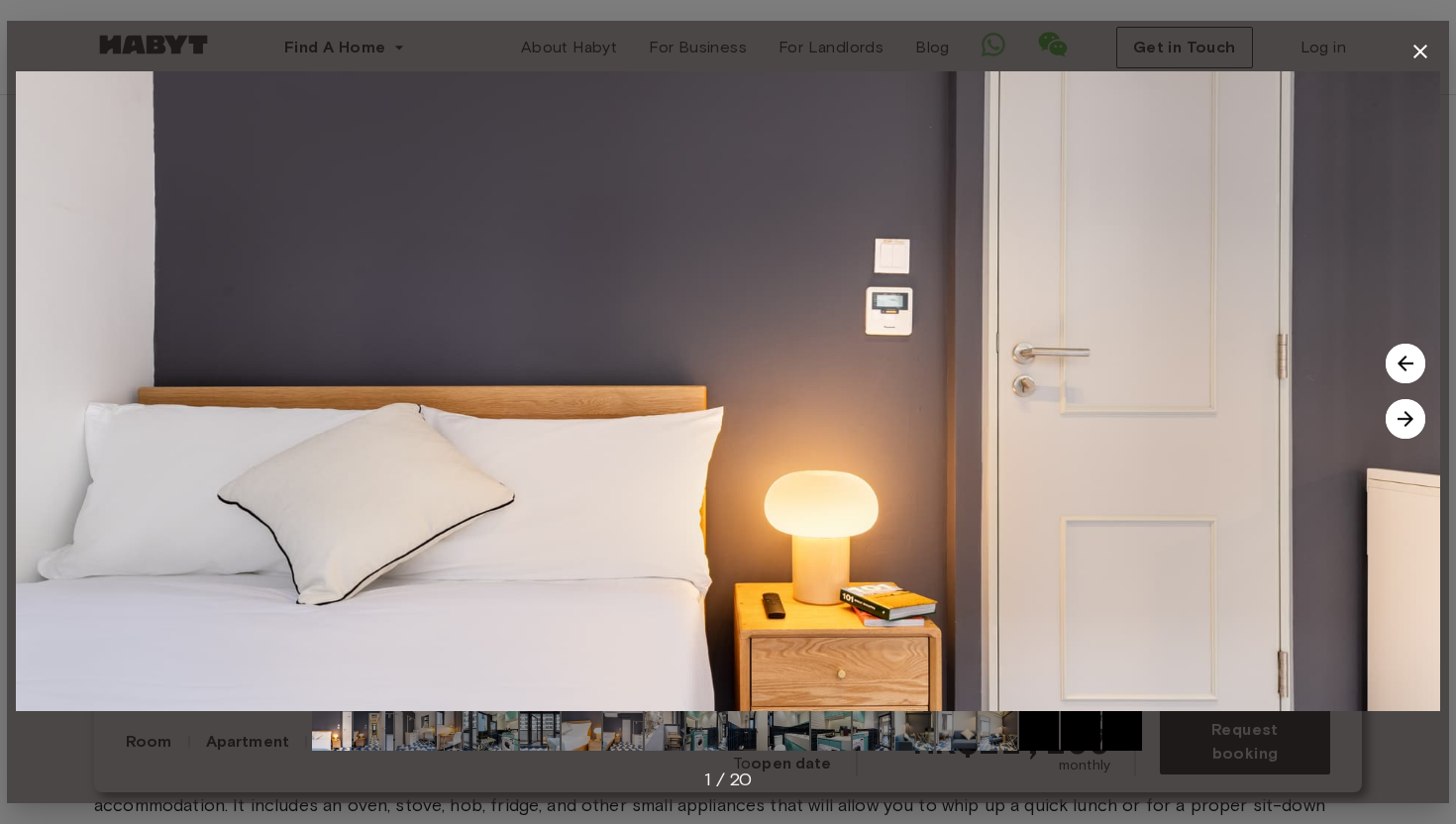 click at bounding box center [1405, 419] 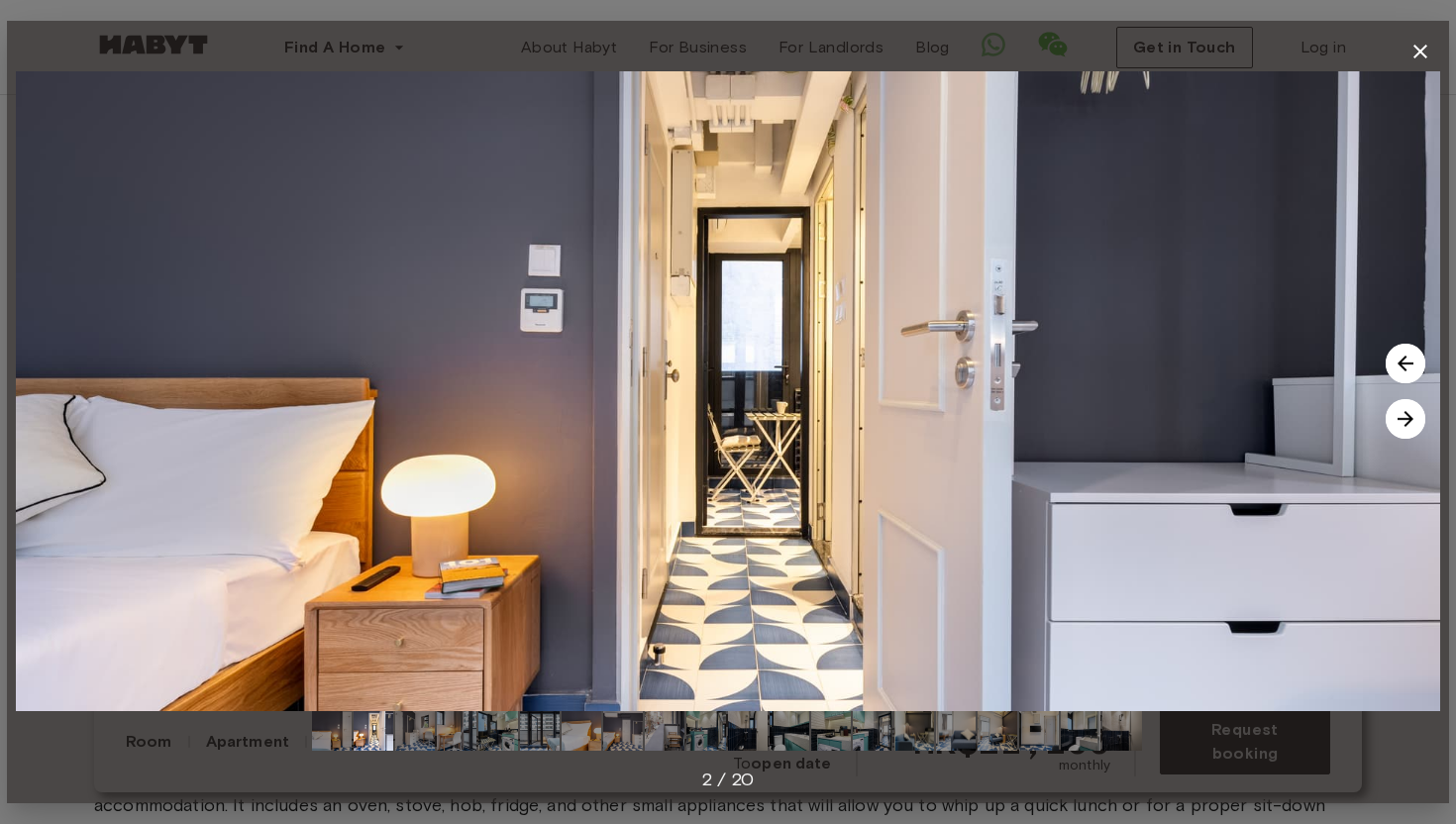 click at bounding box center (1405, 419) 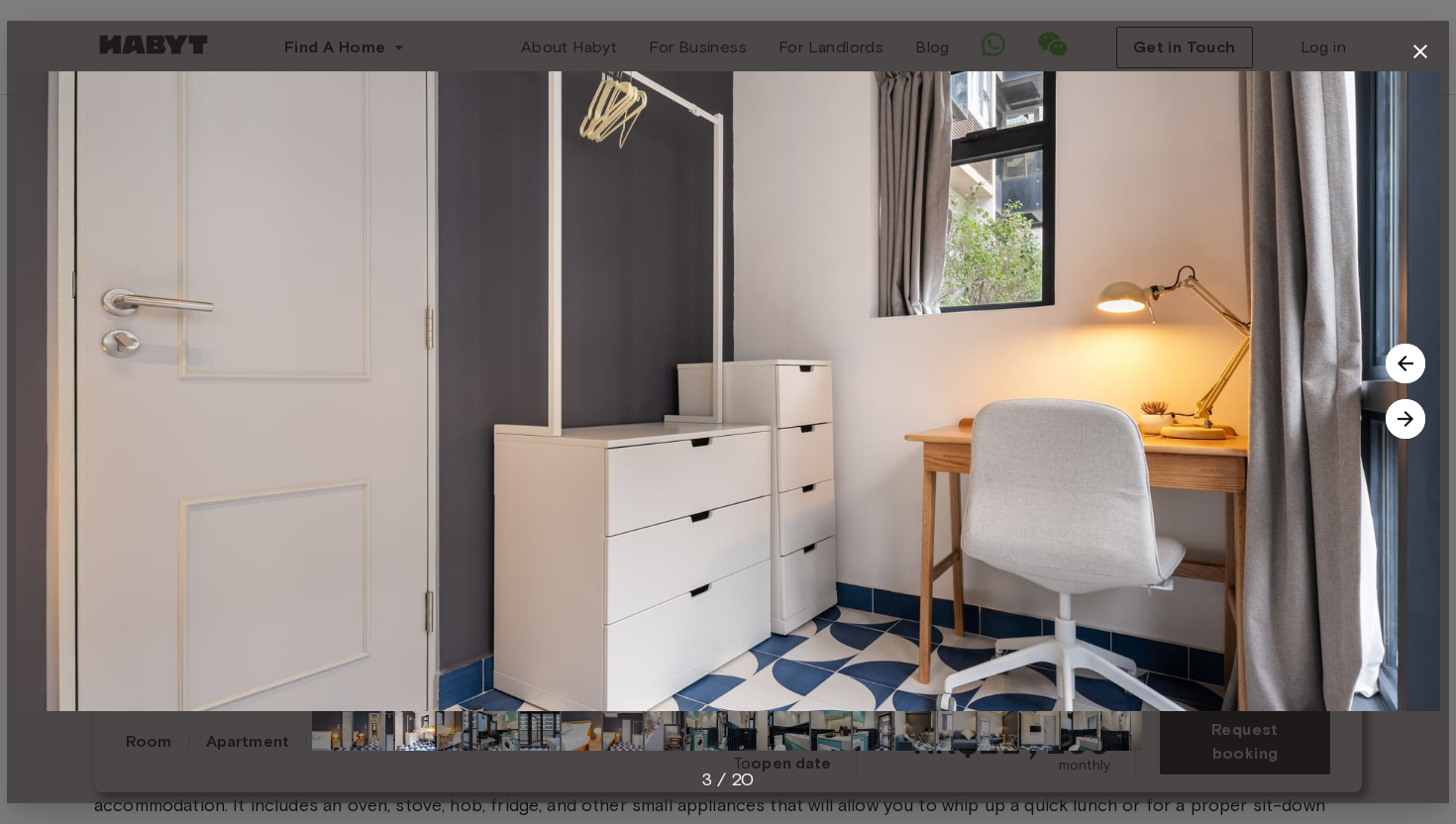 click at bounding box center [1405, 419] 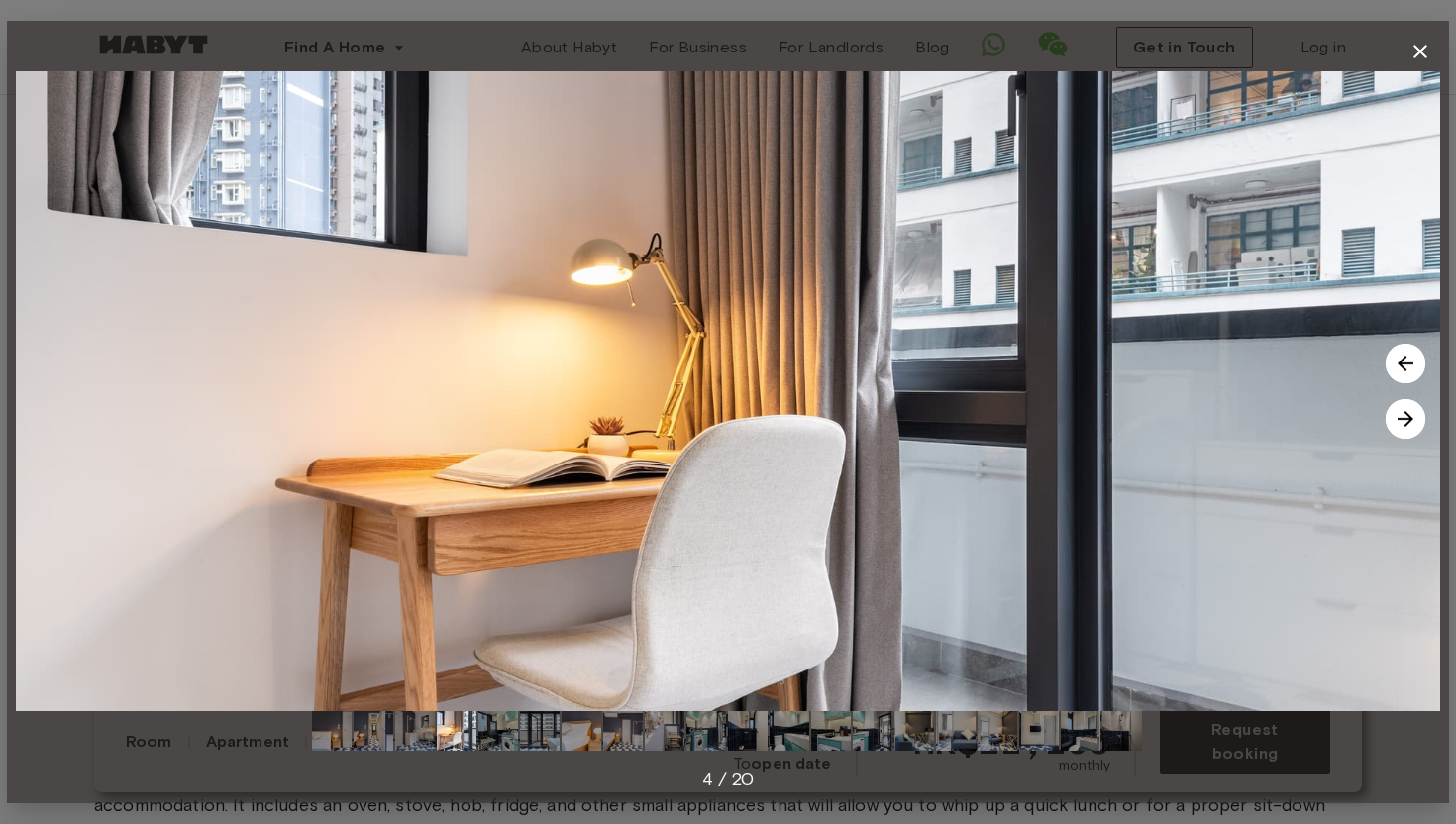 click at bounding box center (1405, 419) 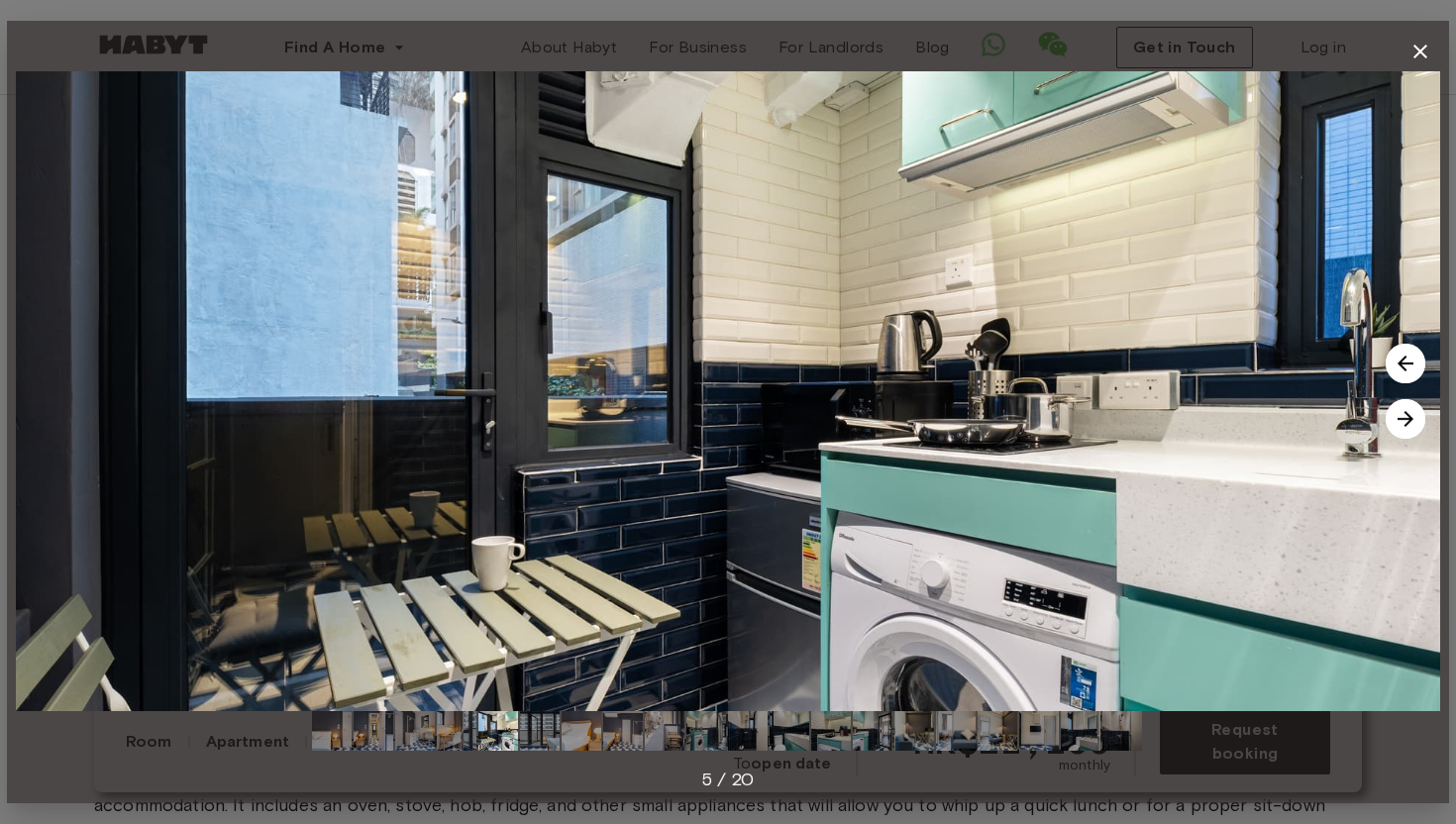click at bounding box center (1405, 419) 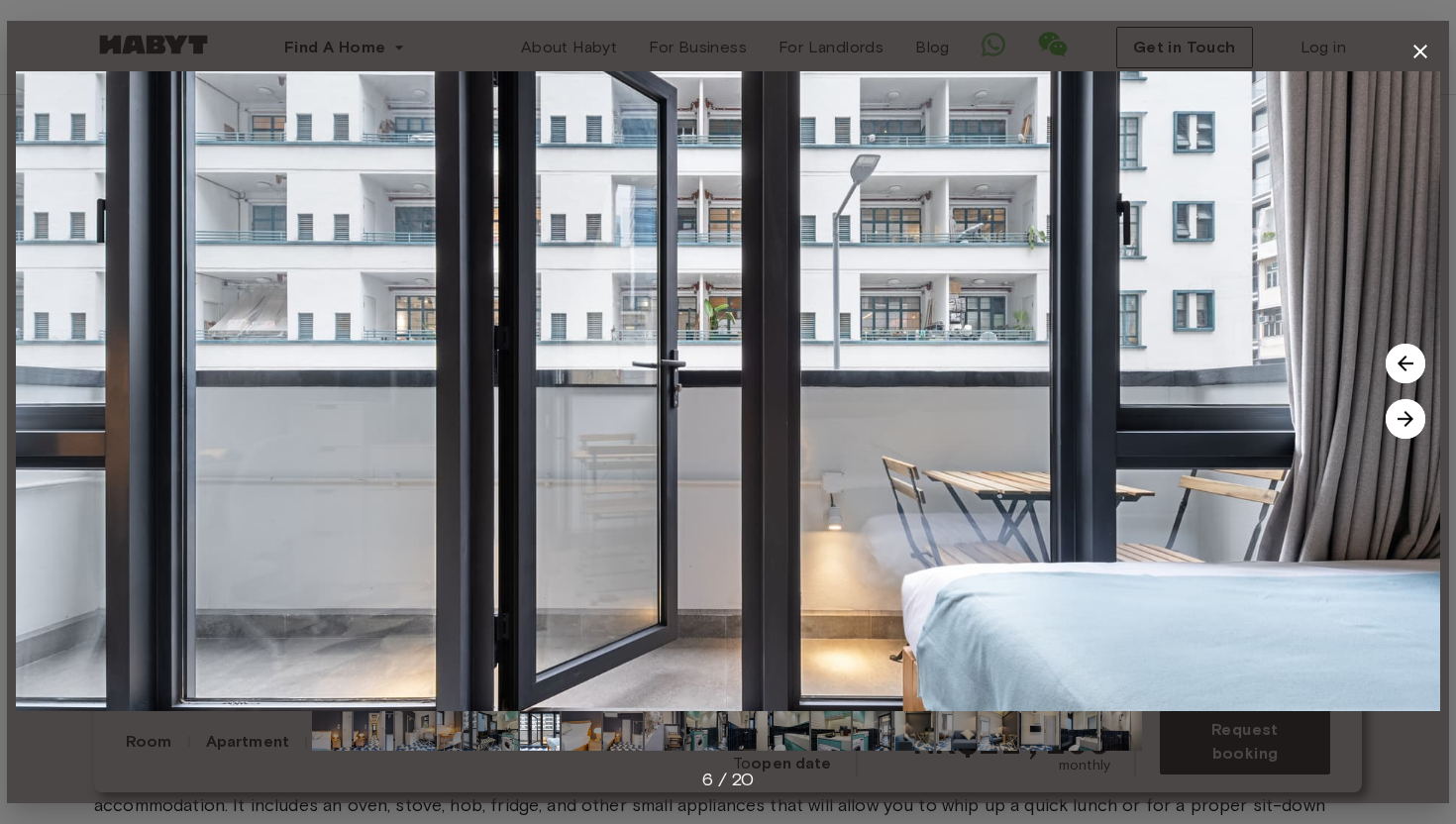 click at bounding box center (1405, 419) 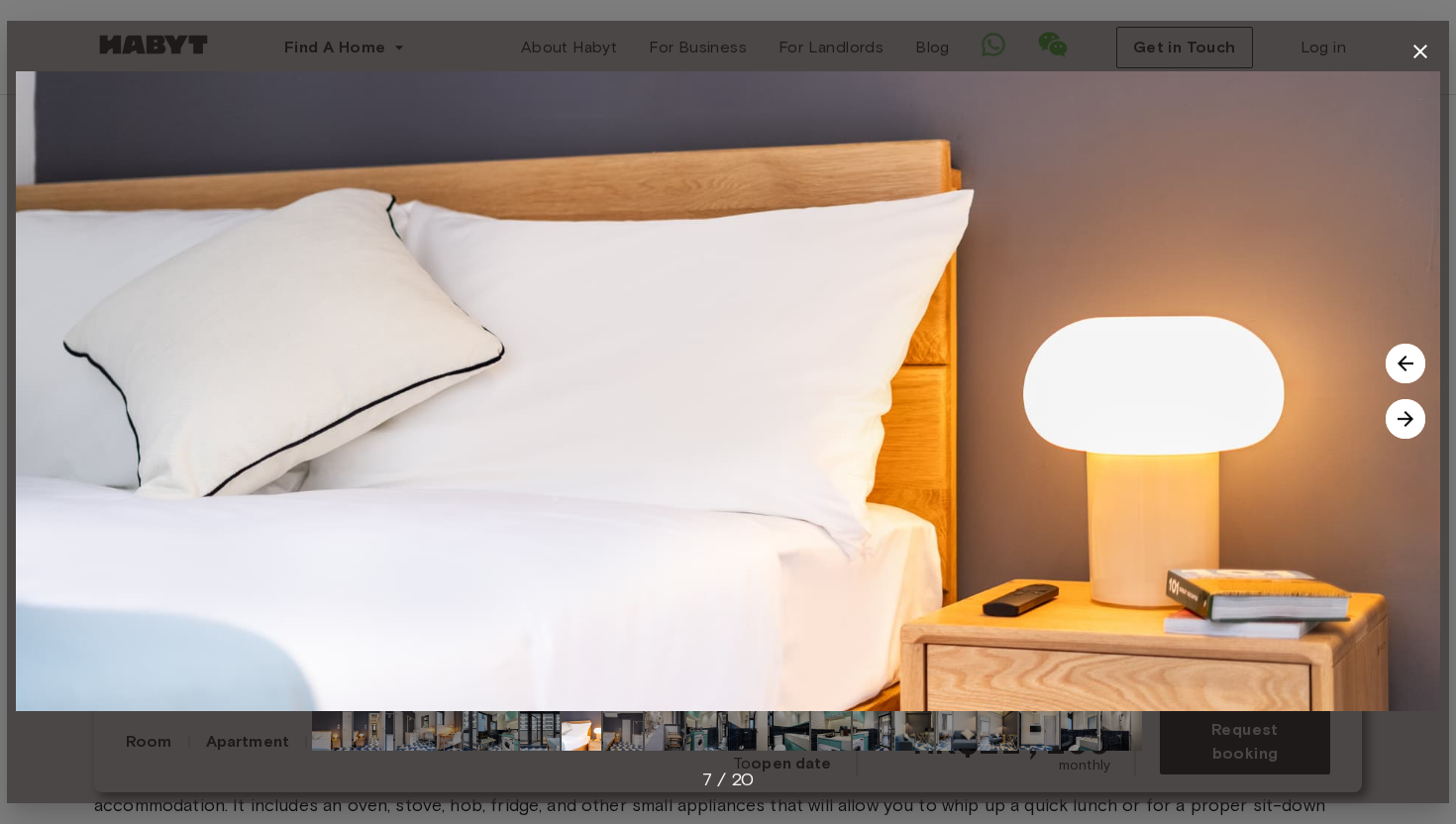 click at bounding box center (1405, 419) 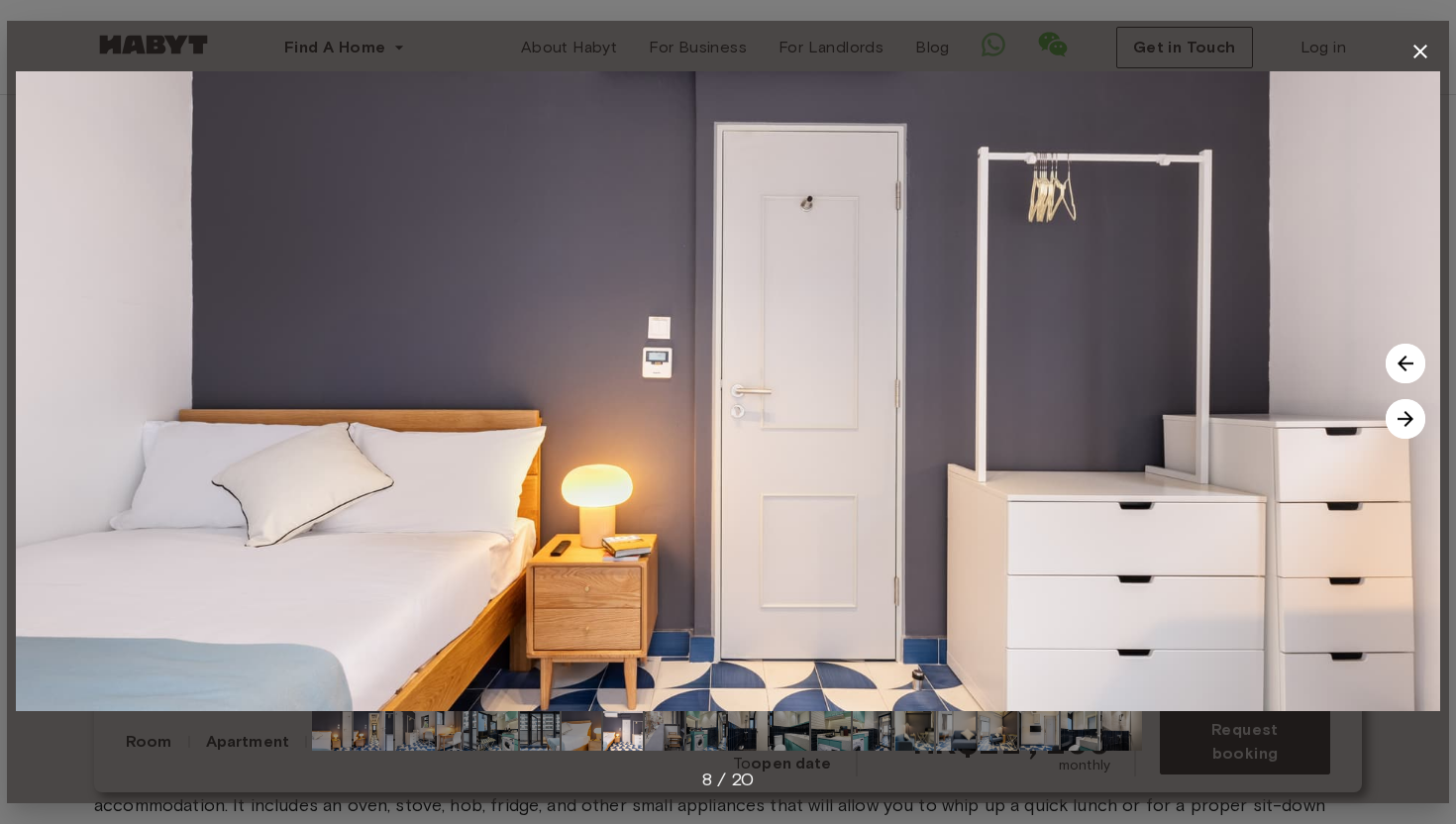 click at bounding box center (1405, 419) 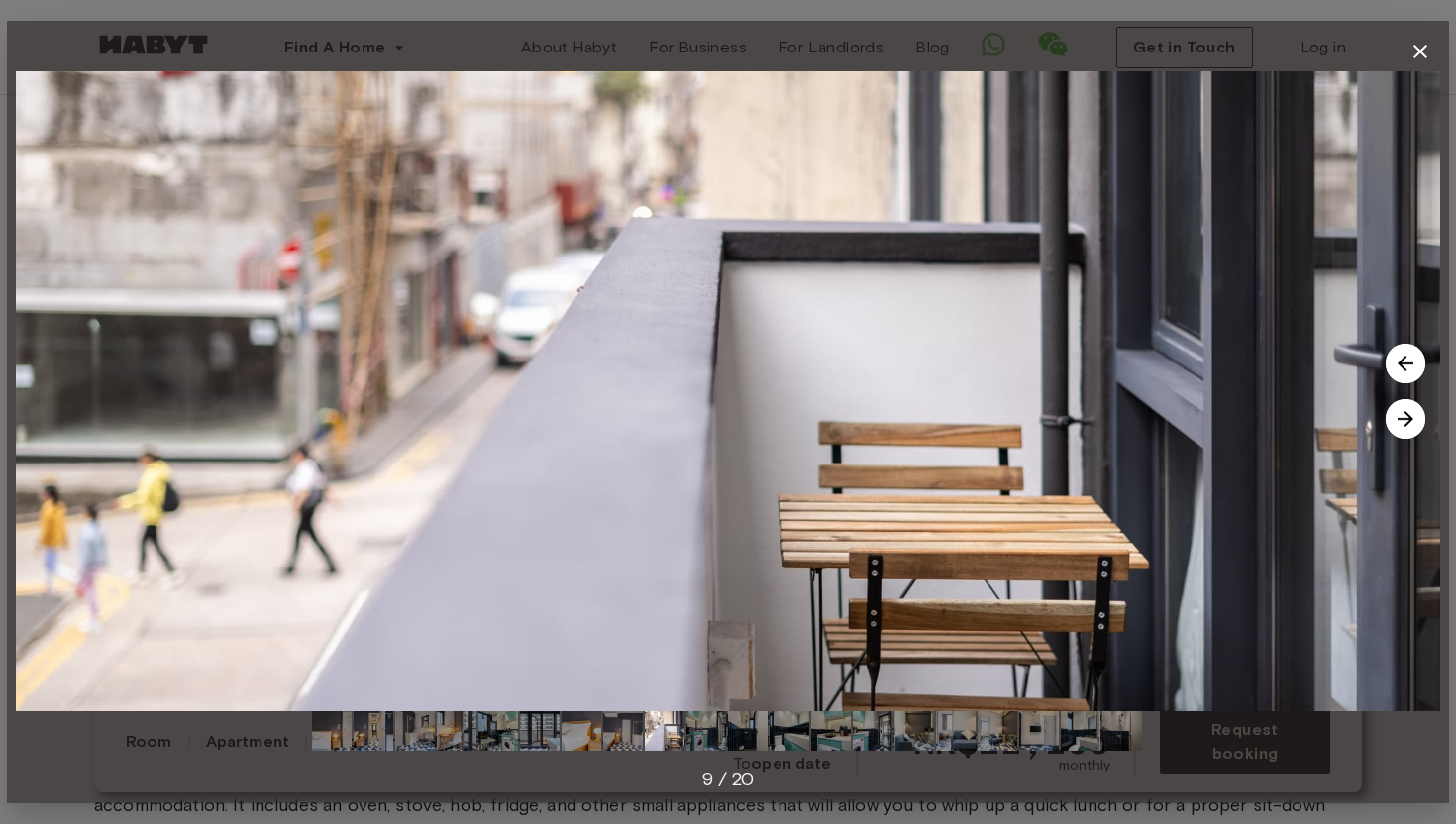 click at bounding box center (1405, 419) 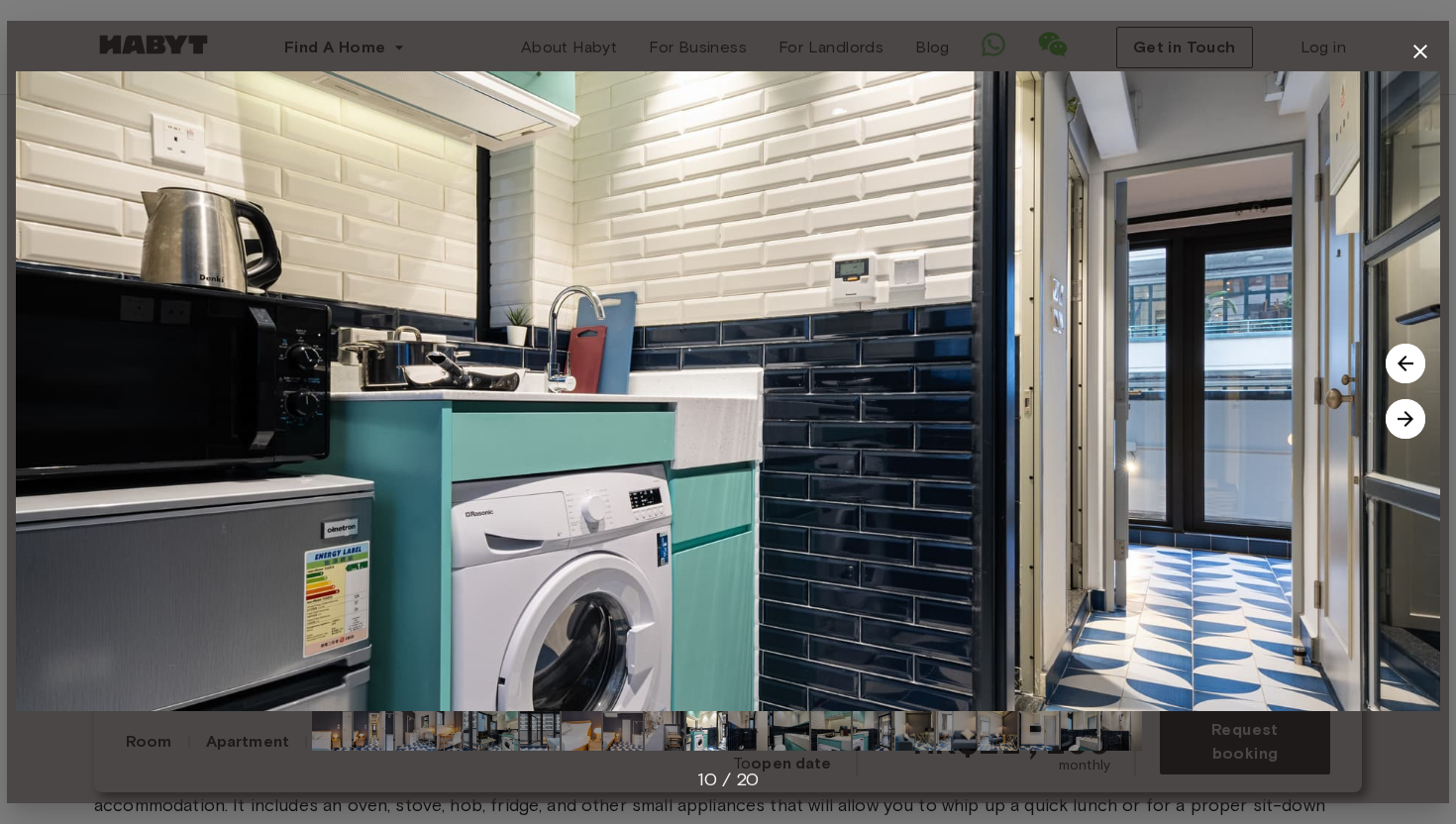 click at bounding box center [1405, 419] 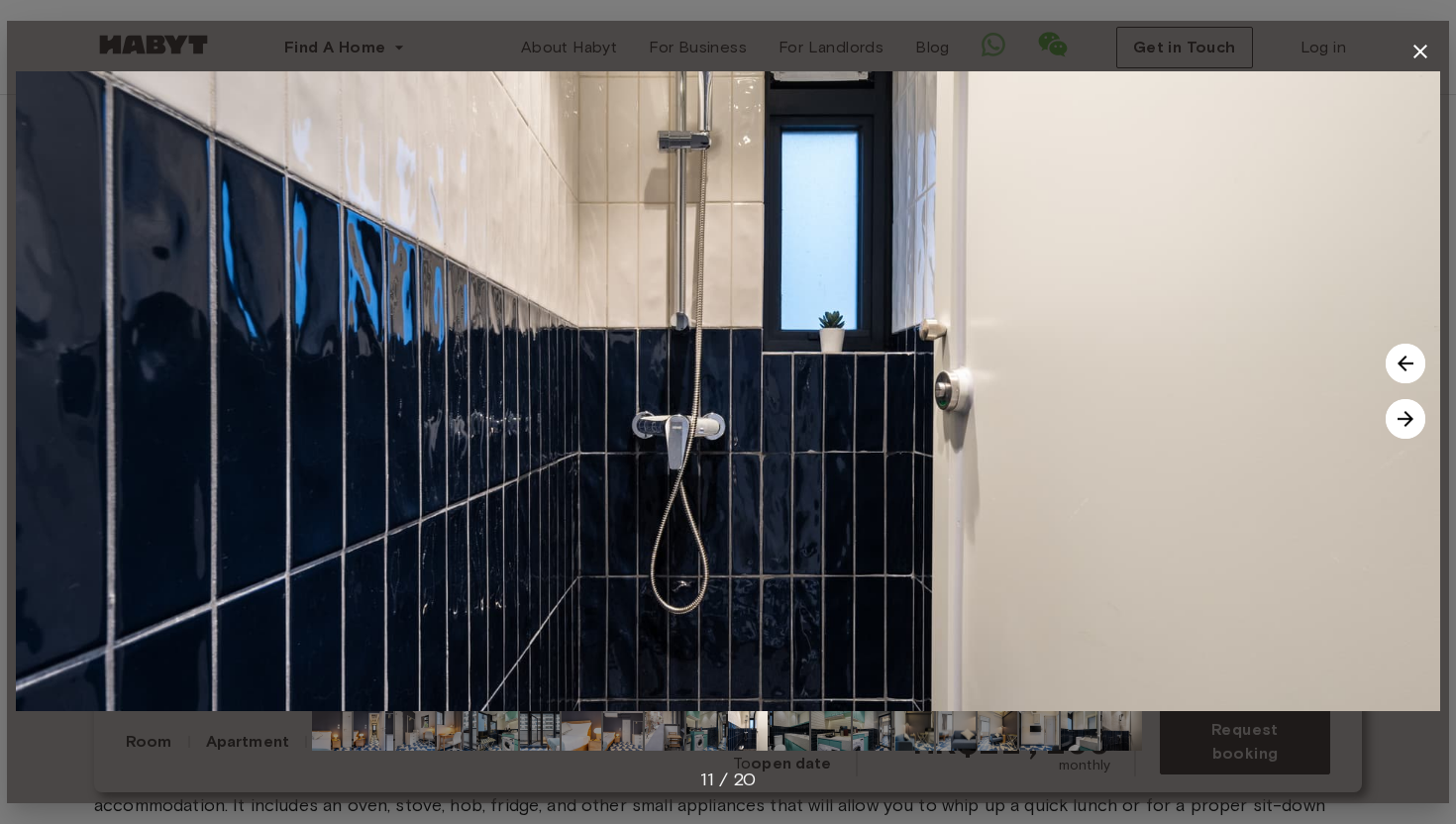 click at bounding box center (1405, 419) 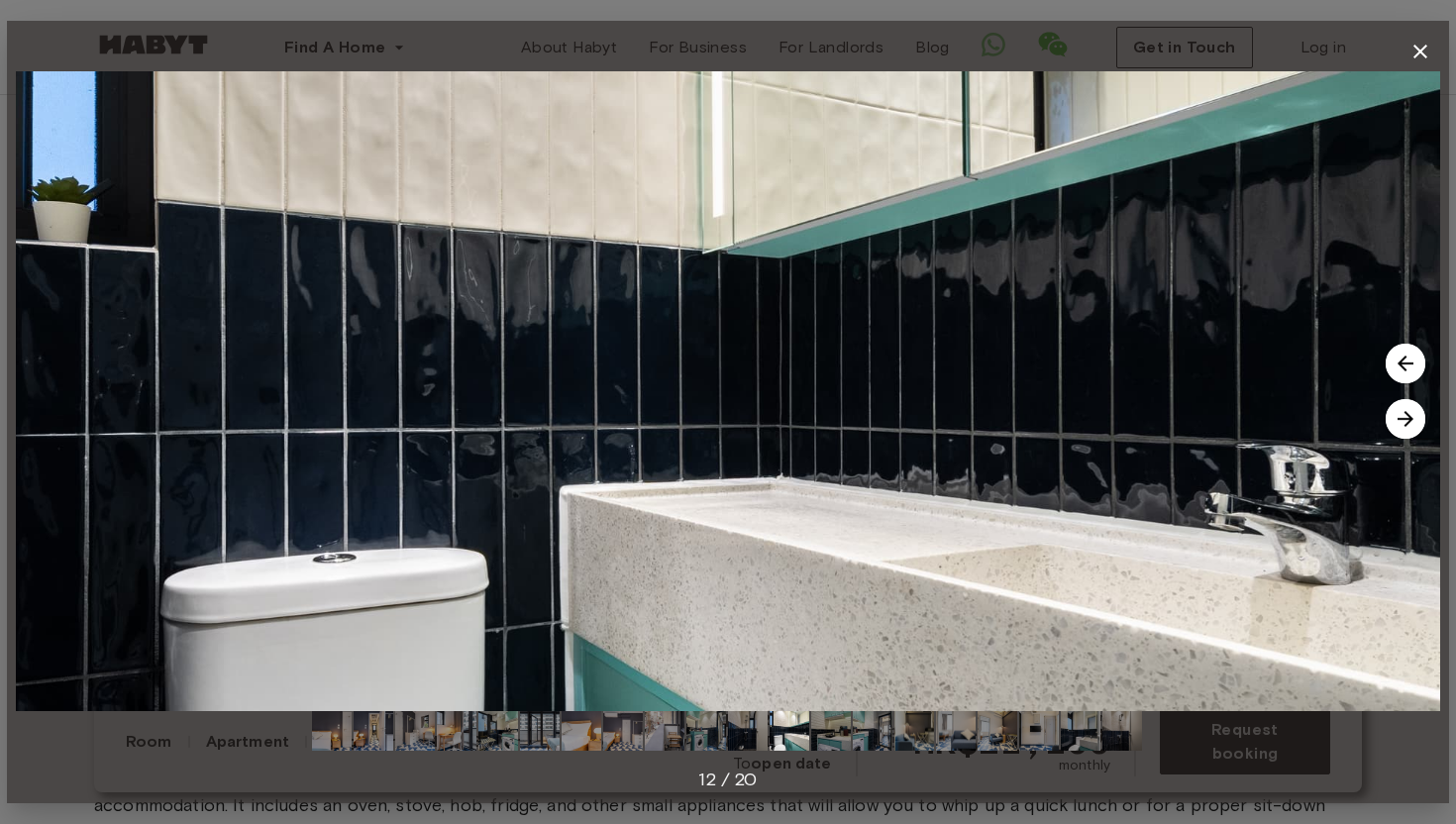 click at bounding box center (1405, 419) 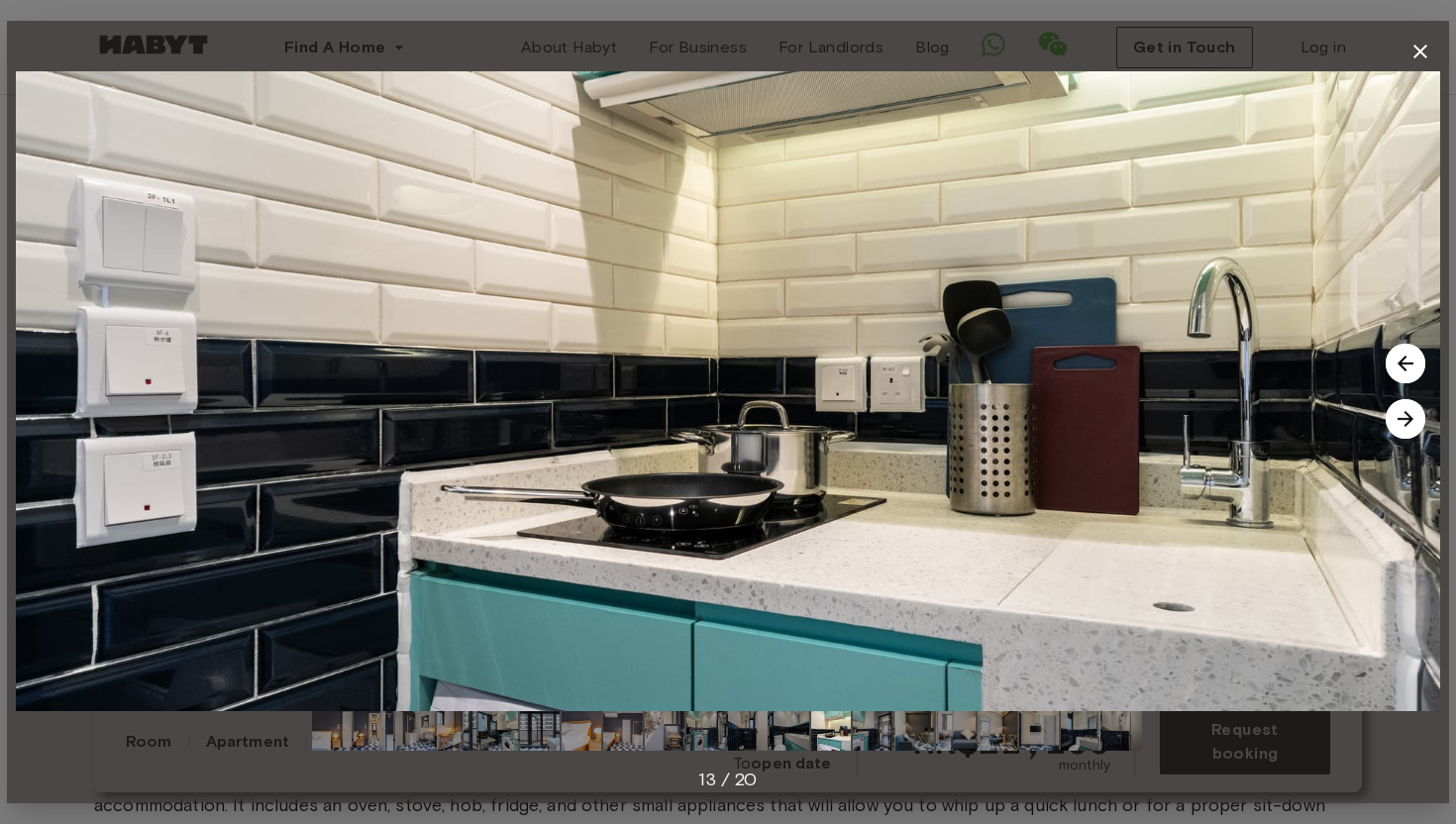 click at bounding box center (1405, 419) 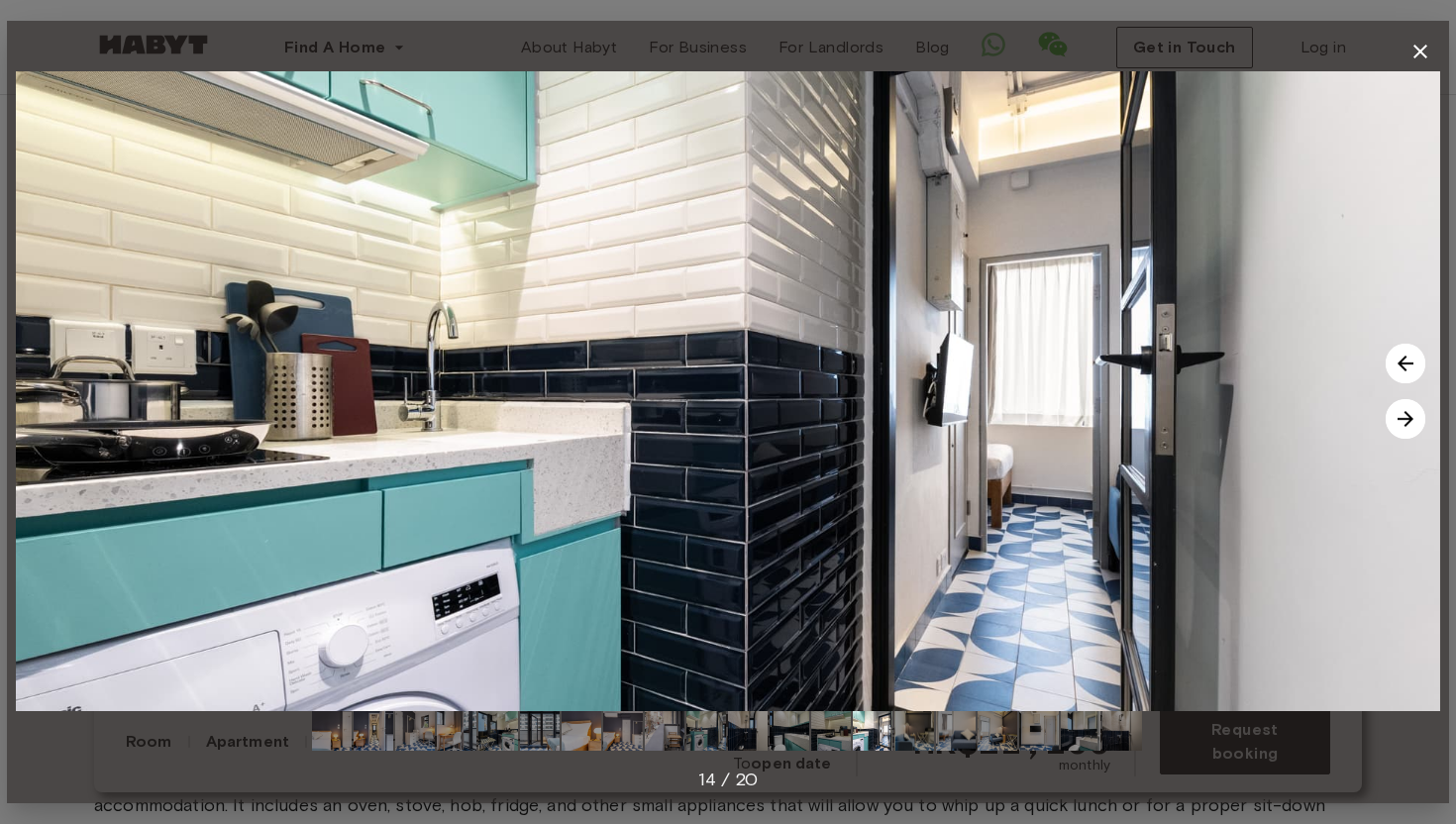 click at bounding box center (1405, 419) 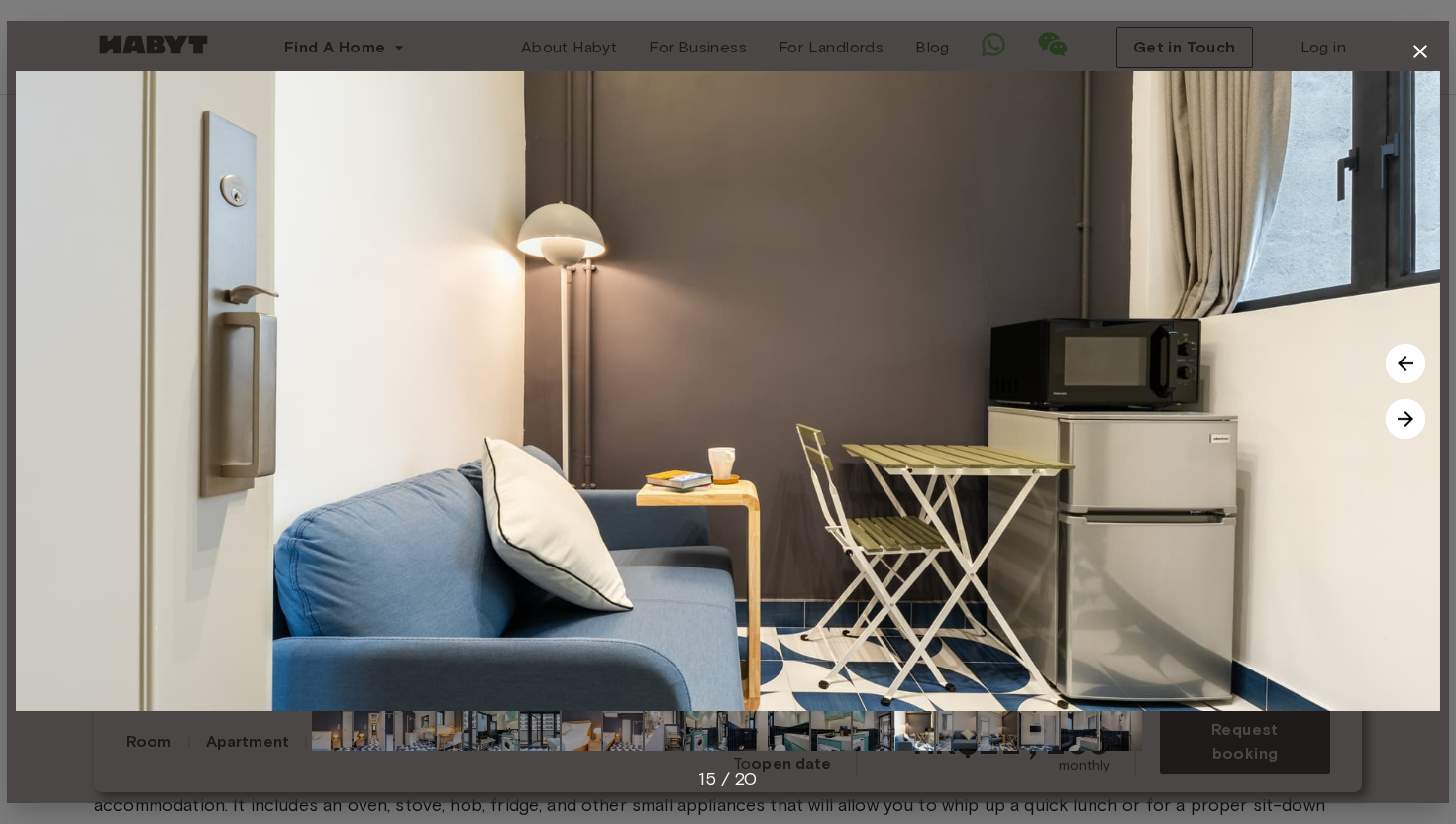 click at bounding box center (1405, 419) 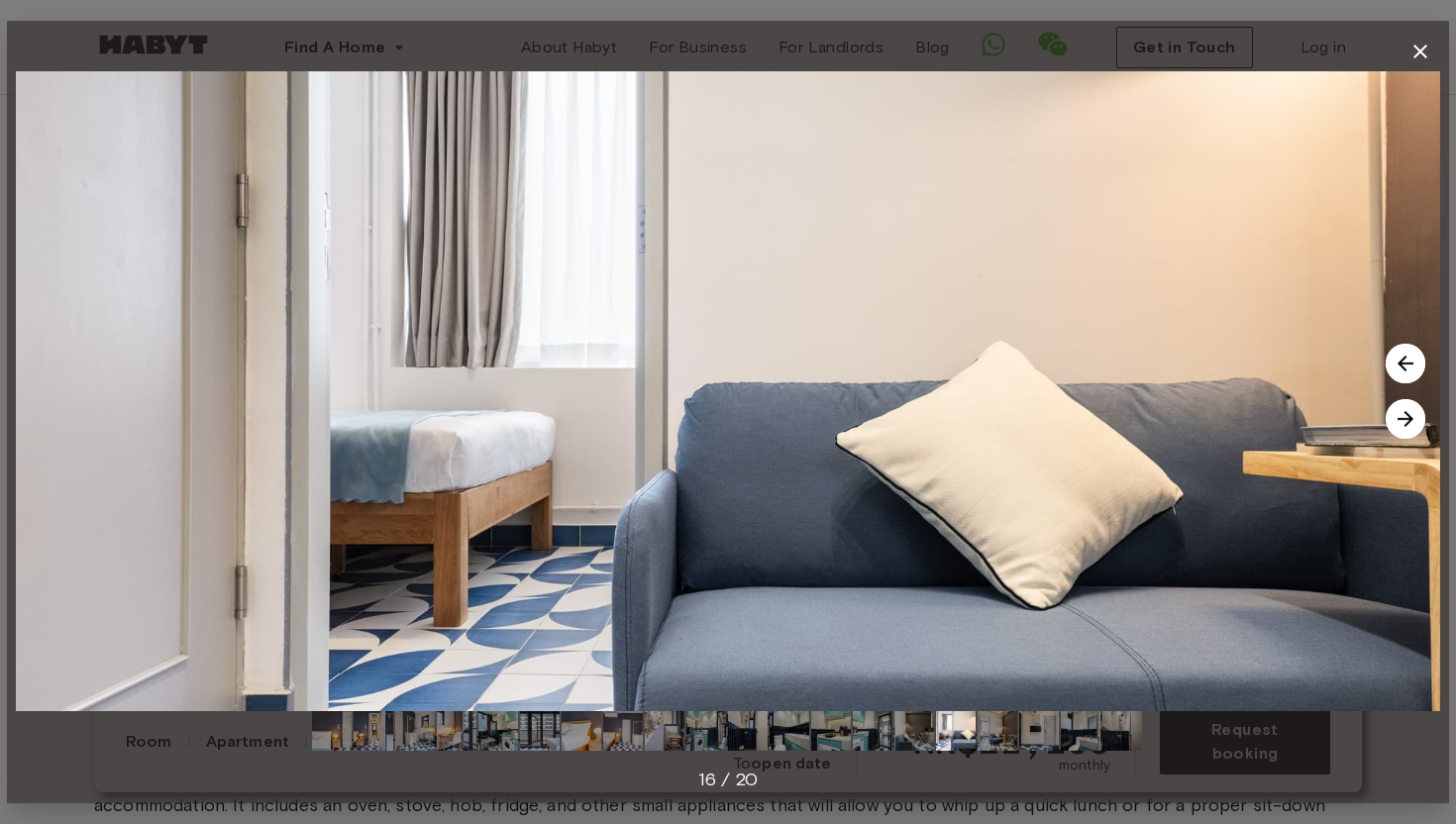 click at bounding box center [1405, 419] 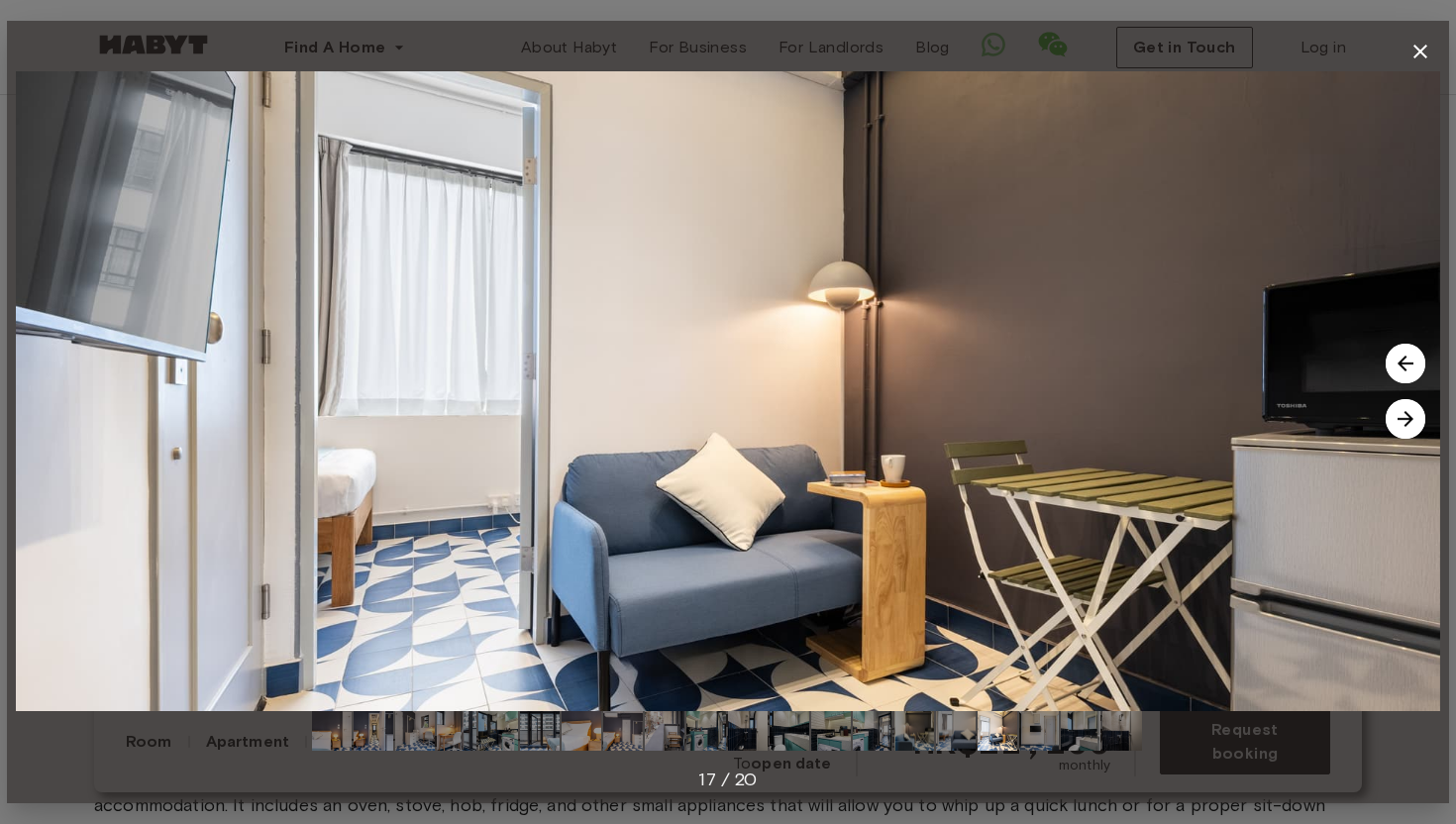 click at bounding box center [1405, 419] 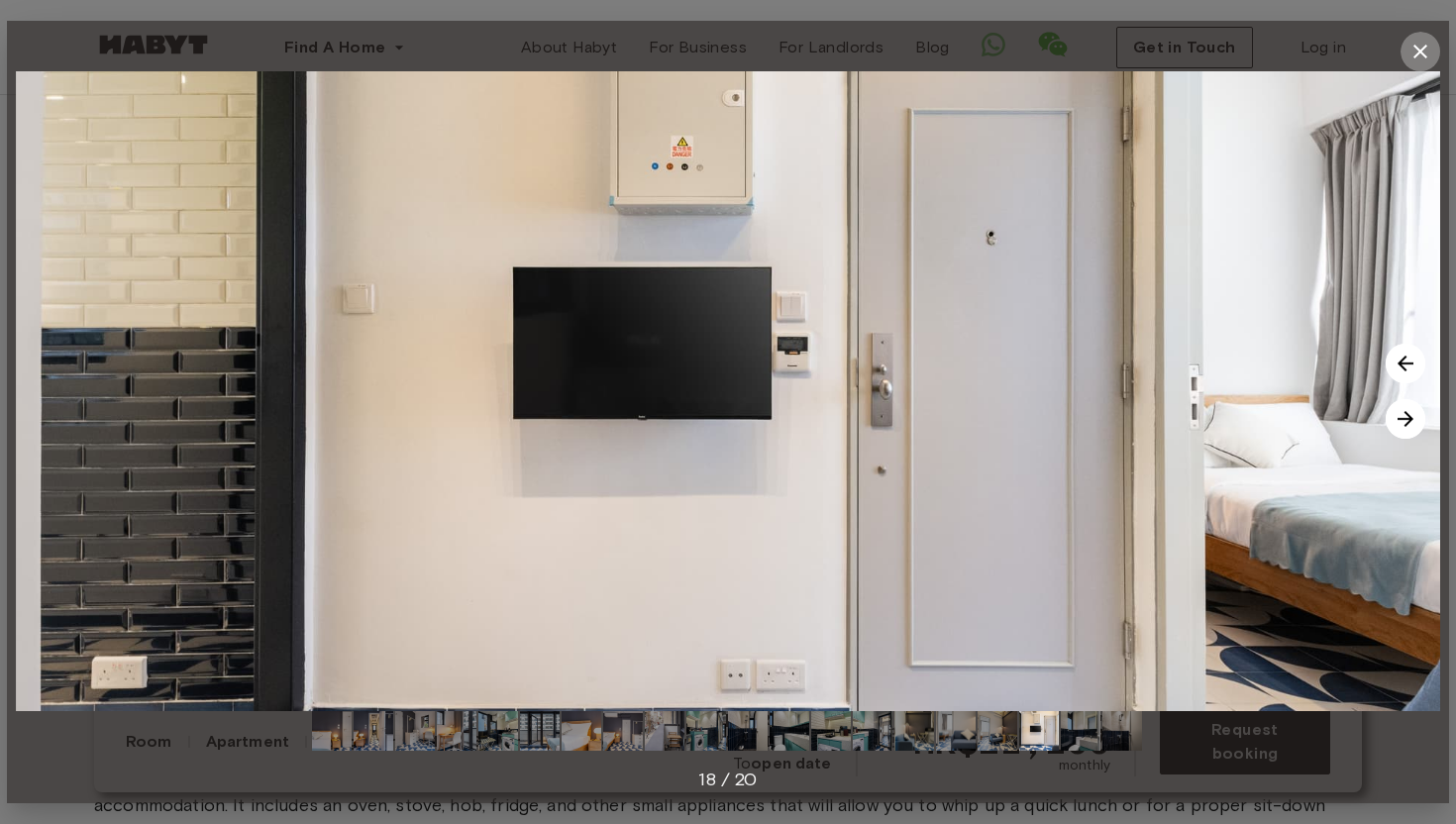 click 